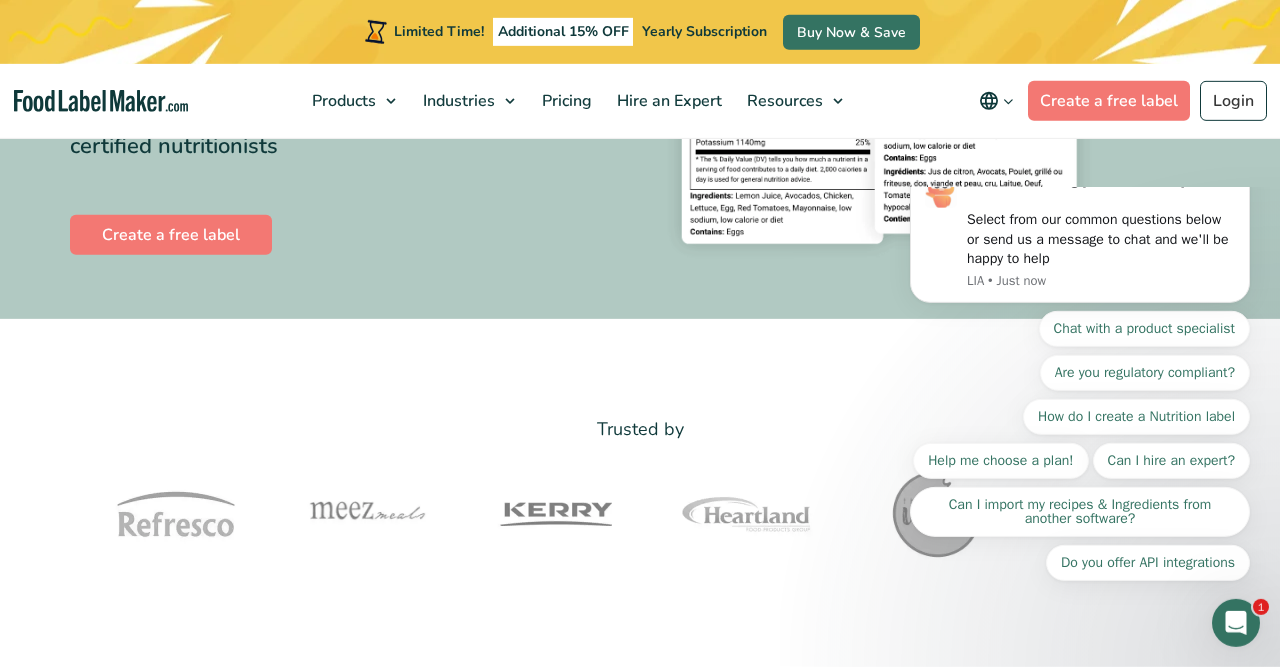 scroll, scrollTop: 0, scrollLeft: 0, axis: both 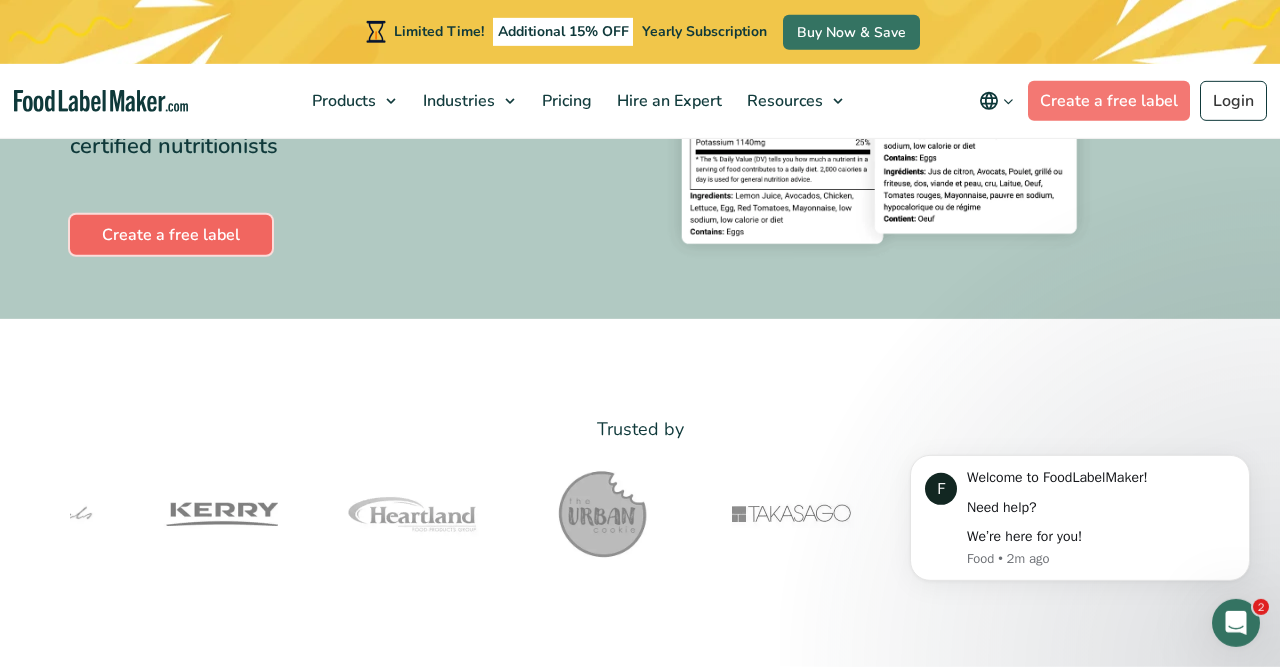 click on "Create a free label" at bounding box center (171, 235) 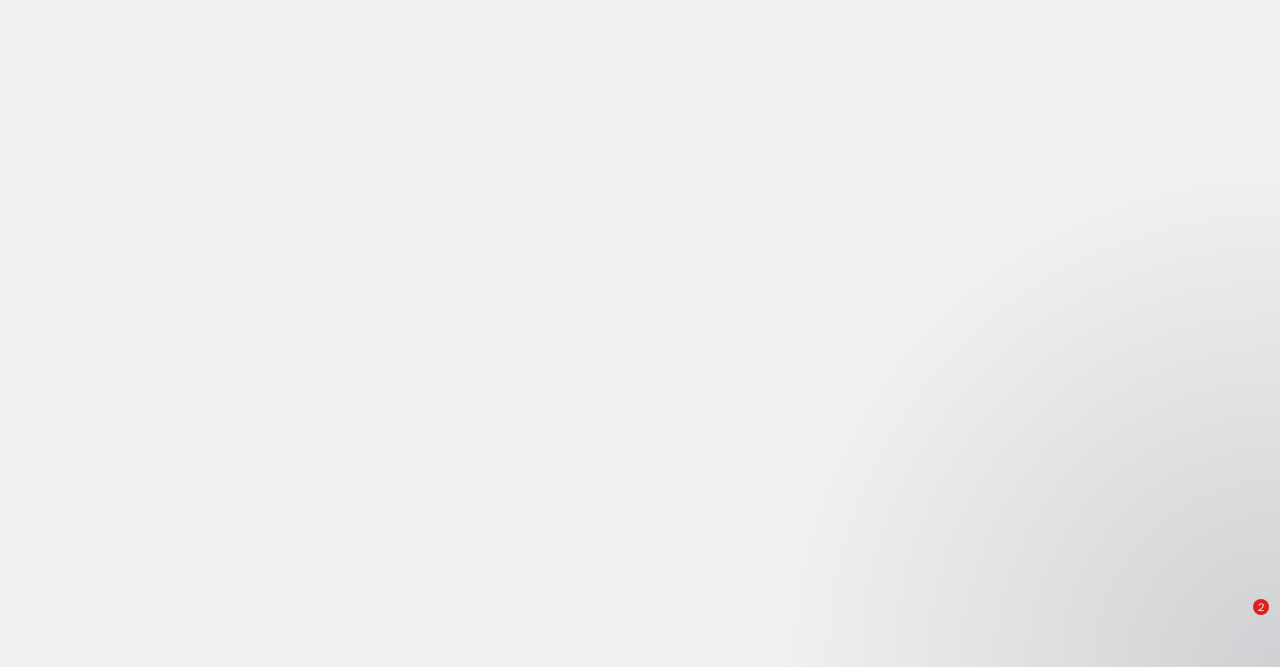 scroll, scrollTop: 0, scrollLeft: 0, axis: both 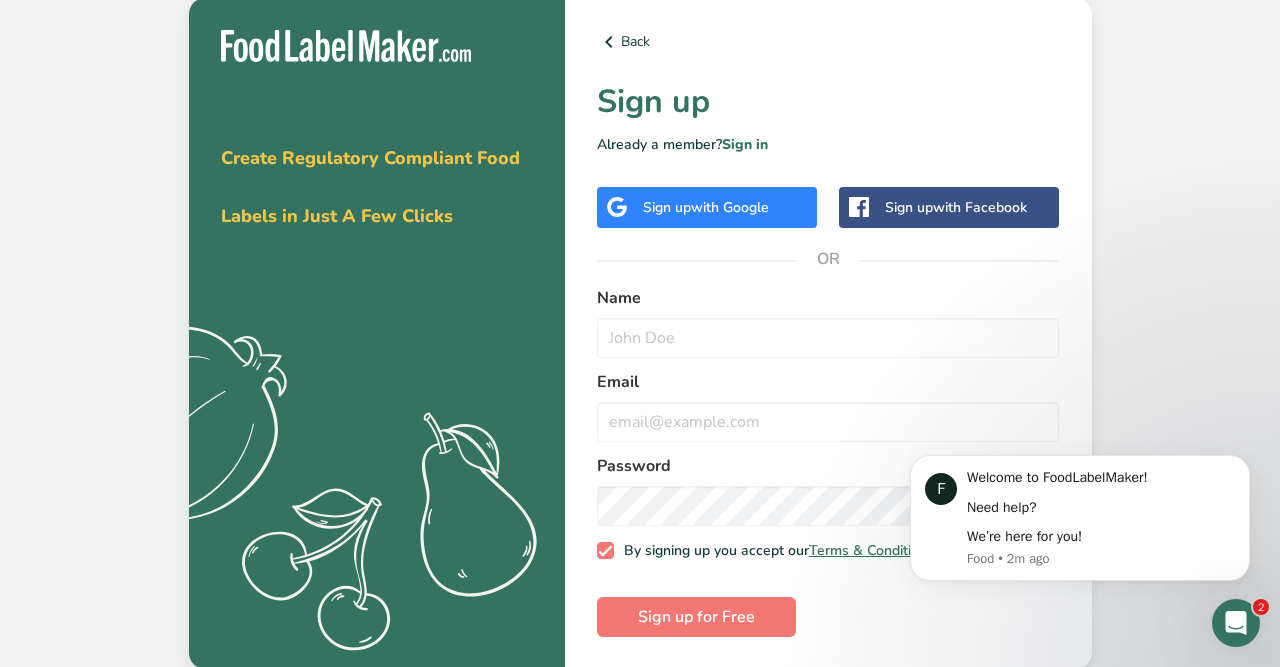 click on "with Google" at bounding box center (730, 207) 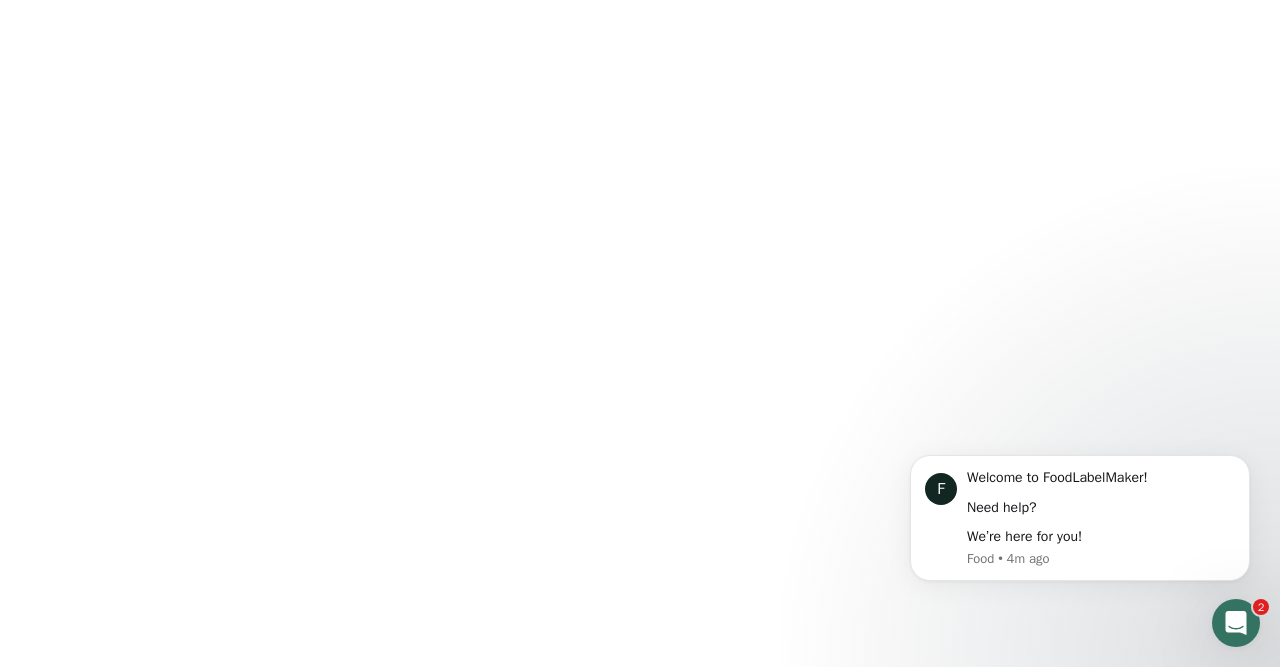 scroll, scrollTop: 0, scrollLeft: 0, axis: both 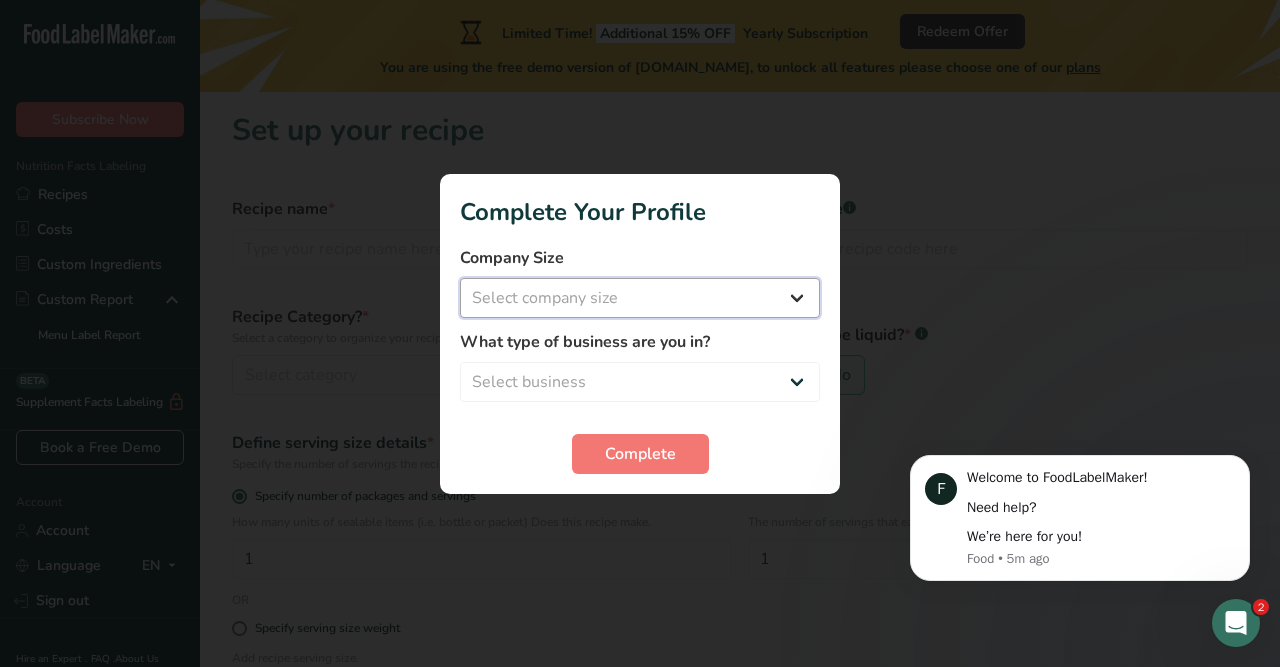 click on "Select company size
Fewer than 10 Employees
10 to 50 Employees
51 to 500 Employees
Over 500 Employees" at bounding box center (640, 298) 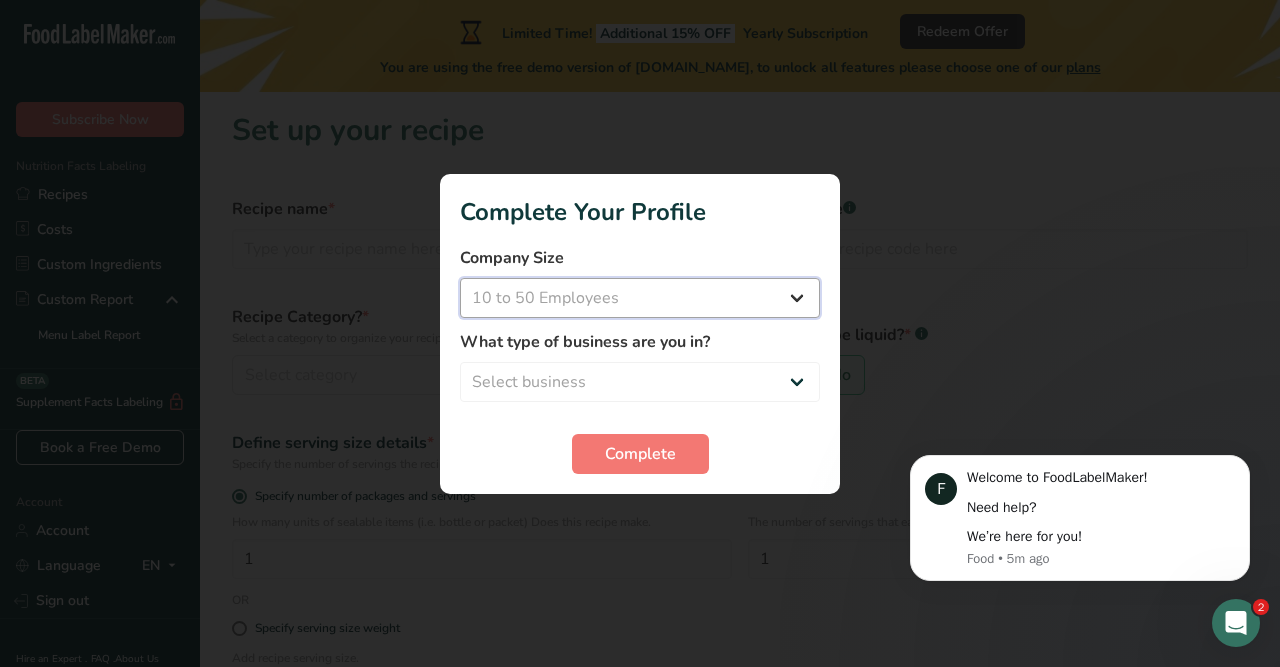 click on "10 to 50 Employees" at bounding box center [0, 0] 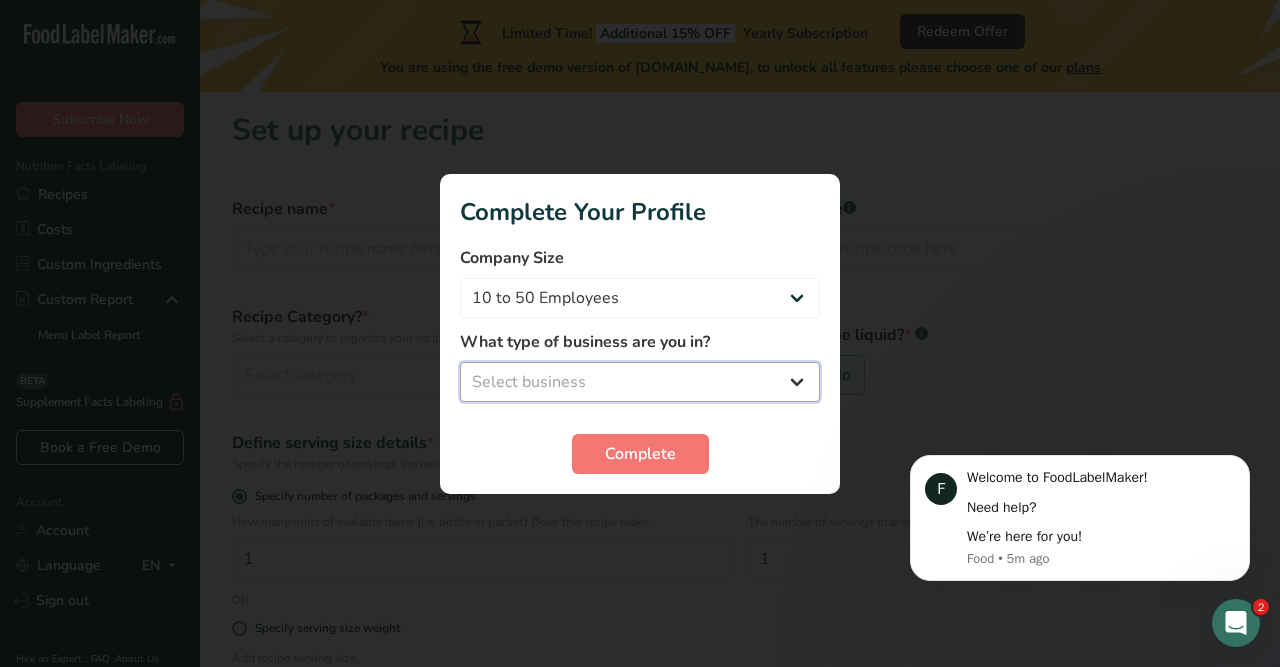 click on "Select business
Packaged Food Manufacturer
Restaurant & Cafe
Bakery
Meal Plans & Catering Company
Nutritionist
Food Blogger
Personal Trainer
Other" at bounding box center [640, 382] 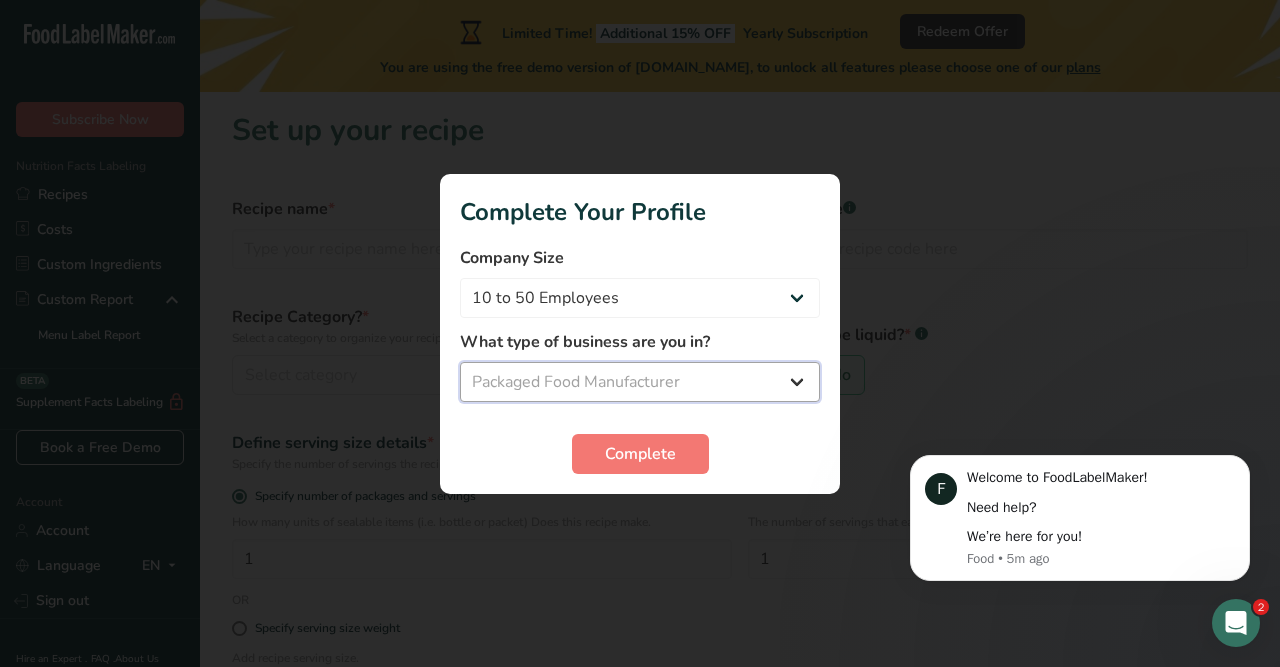 click on "Packaged Food Manufacturer" at bounding box center (0, 0) 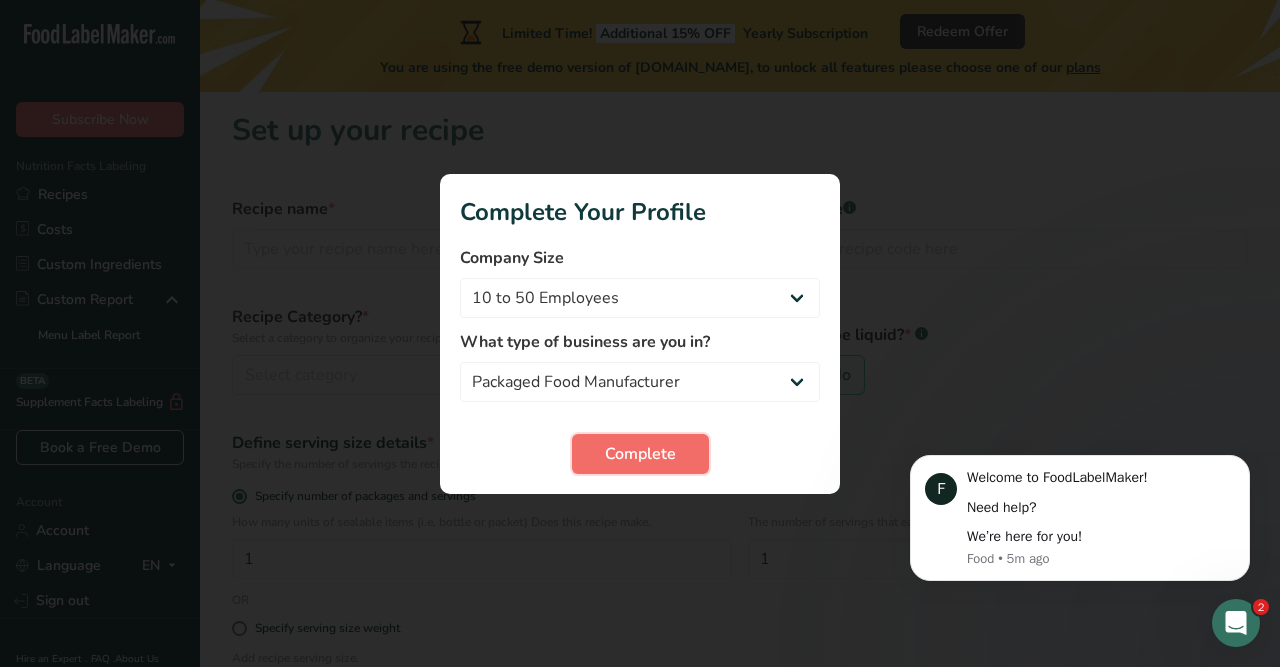 click on "Complete" at bounding box center [640, 454] 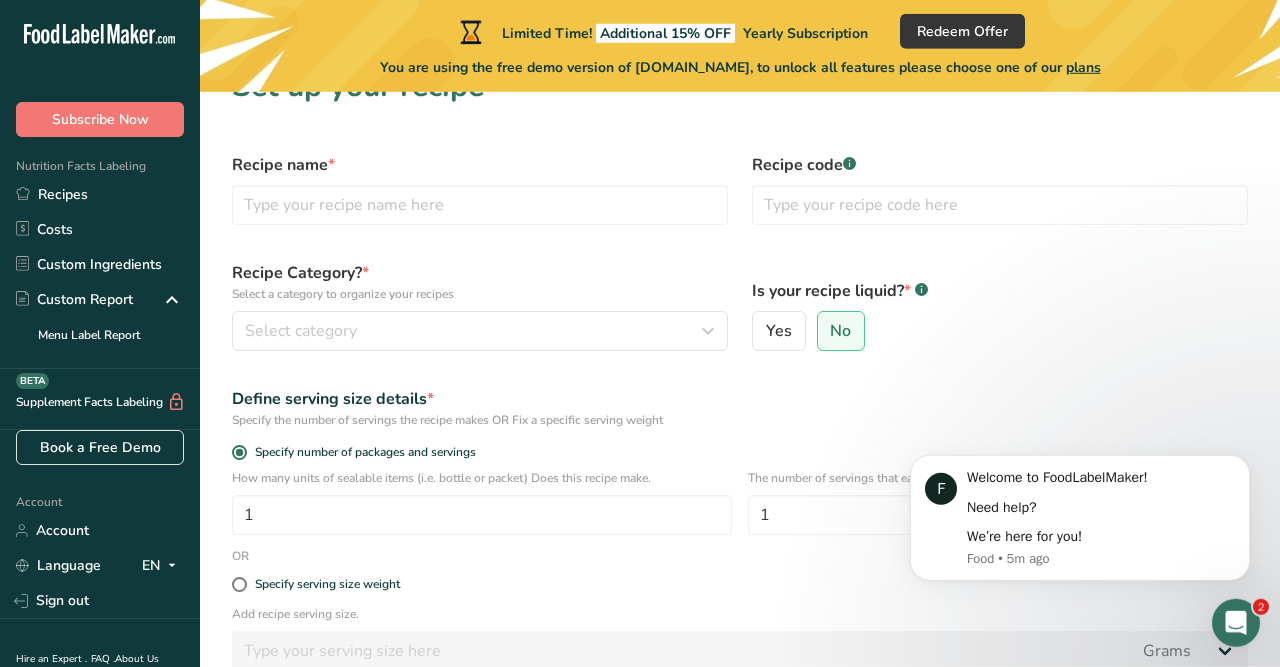 scroll, scrollTop: 166, scrollLeft: 0, axis: vertical 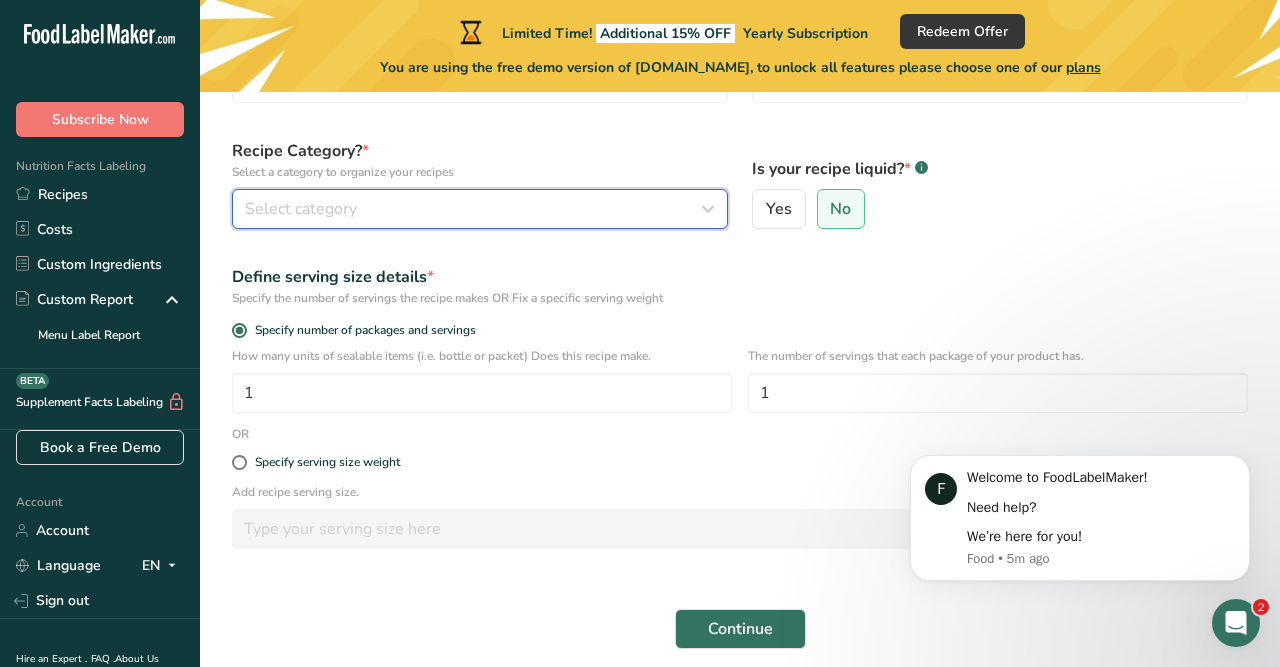 click on "Select category" at bounding box center (480, 209) 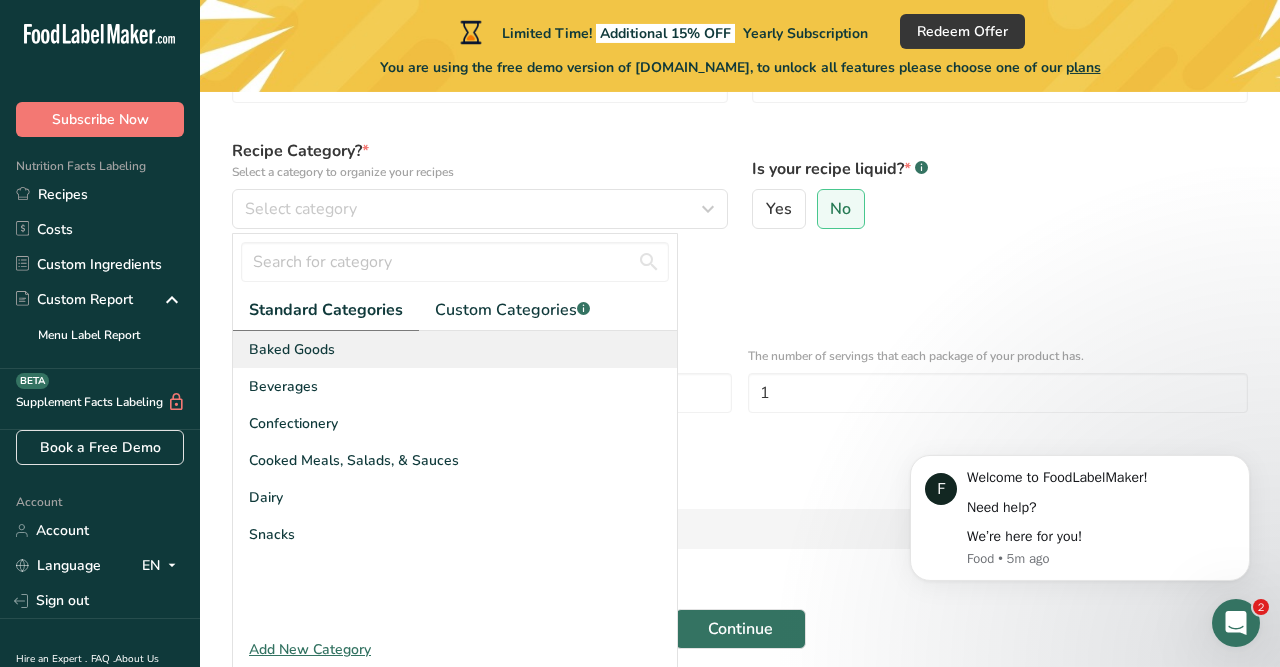 click on "Baked Goods" at bounding box center [455, 349] 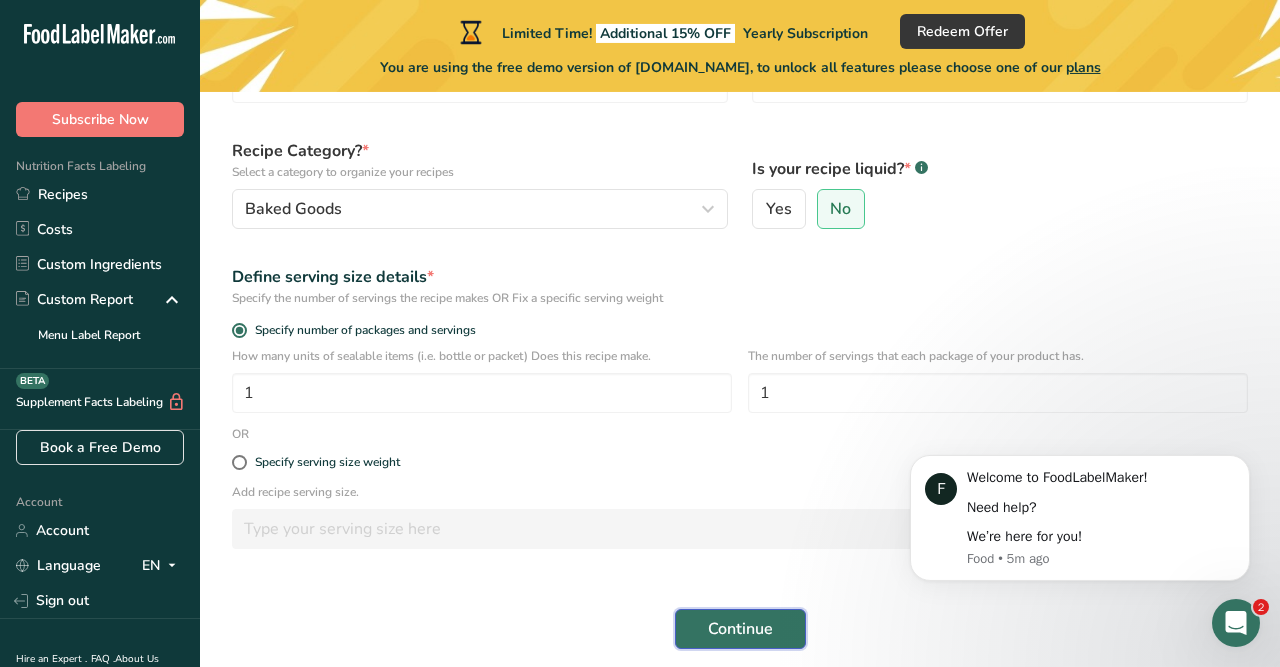 click on "Continue" at bounding box center [740, 629] 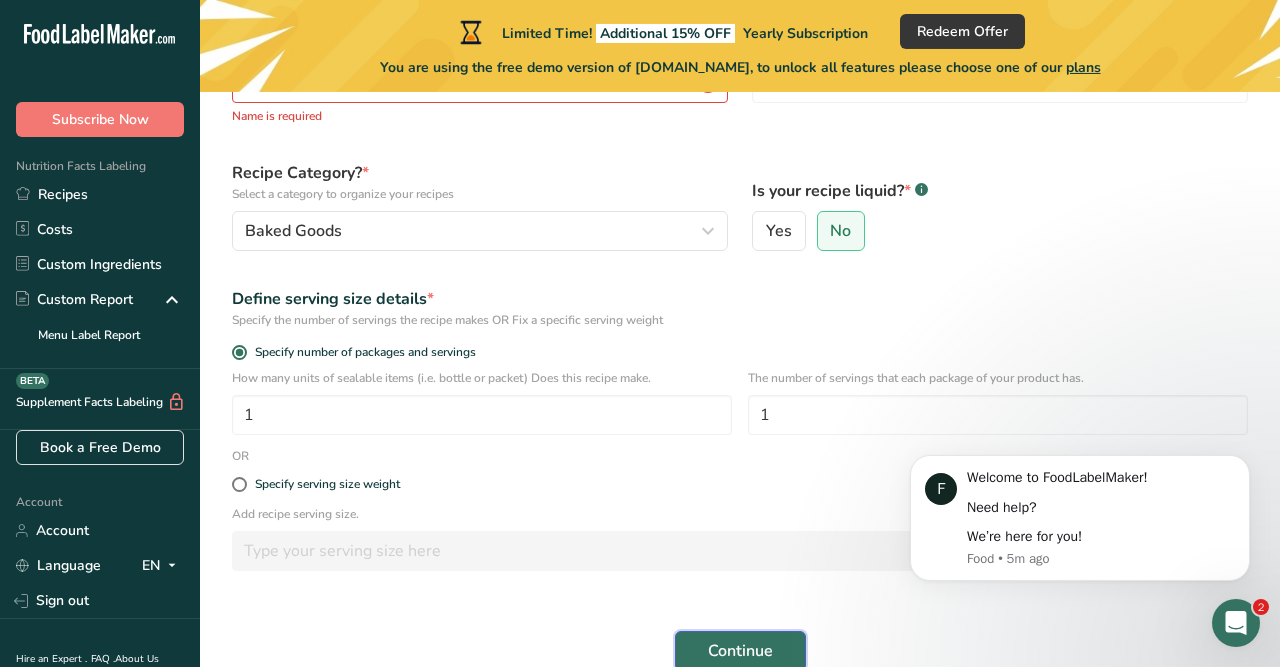 scroll, scrollTop: 277, scrollLeft: 0, axis: vertical 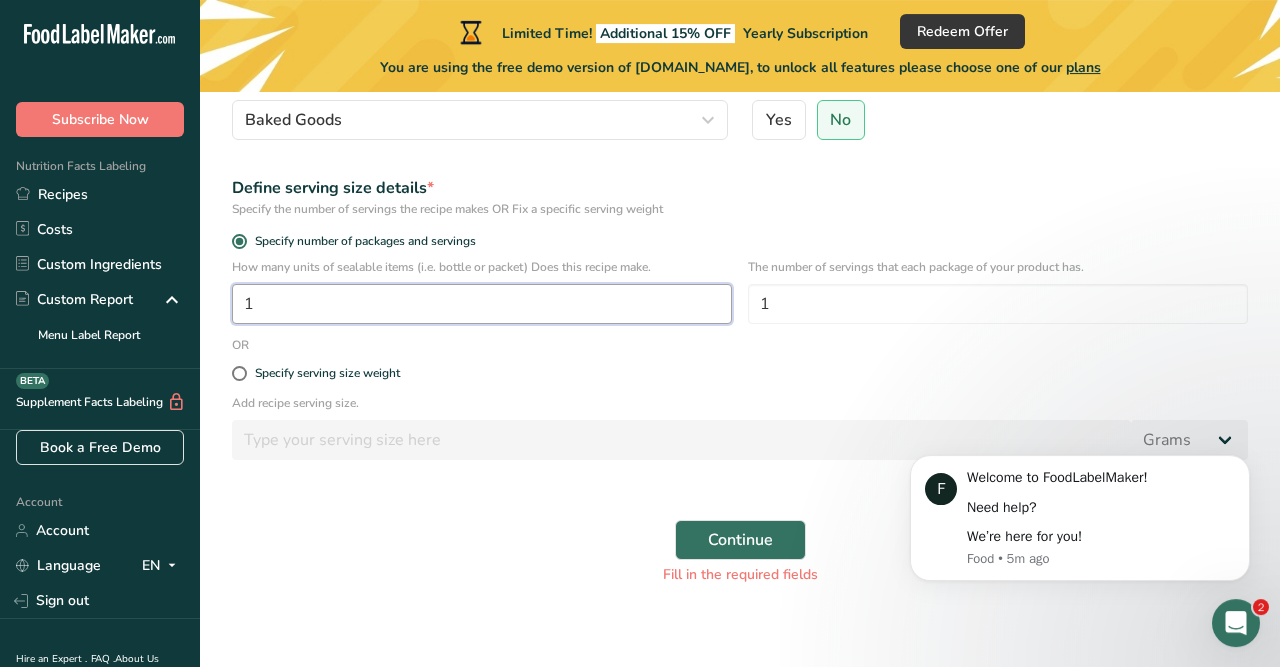 click on "1" at bounding box center [482, 304] 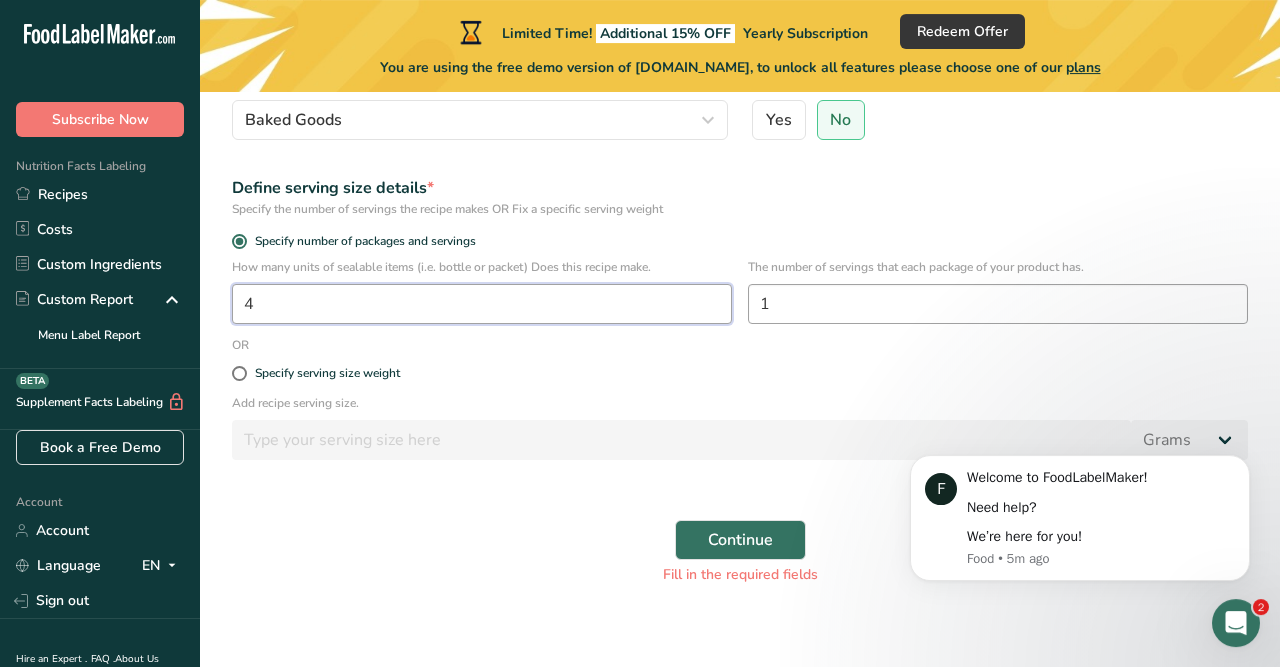 type on "4" 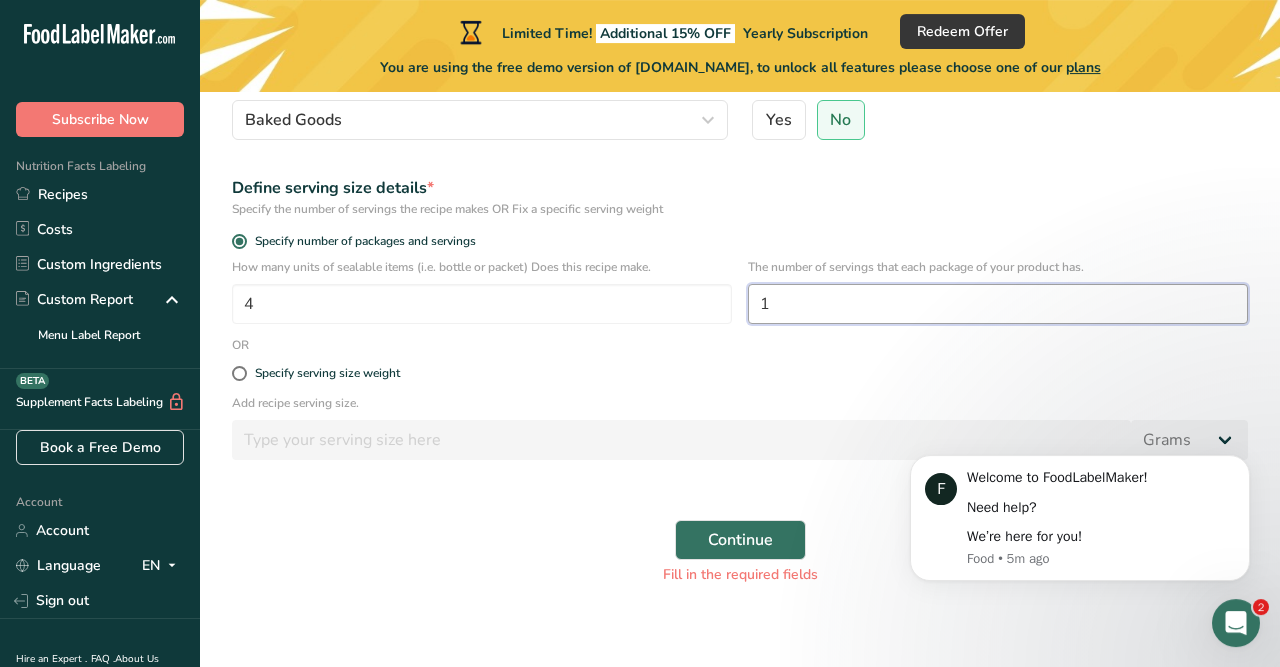 click on "1" at bounding box center [998, 304] 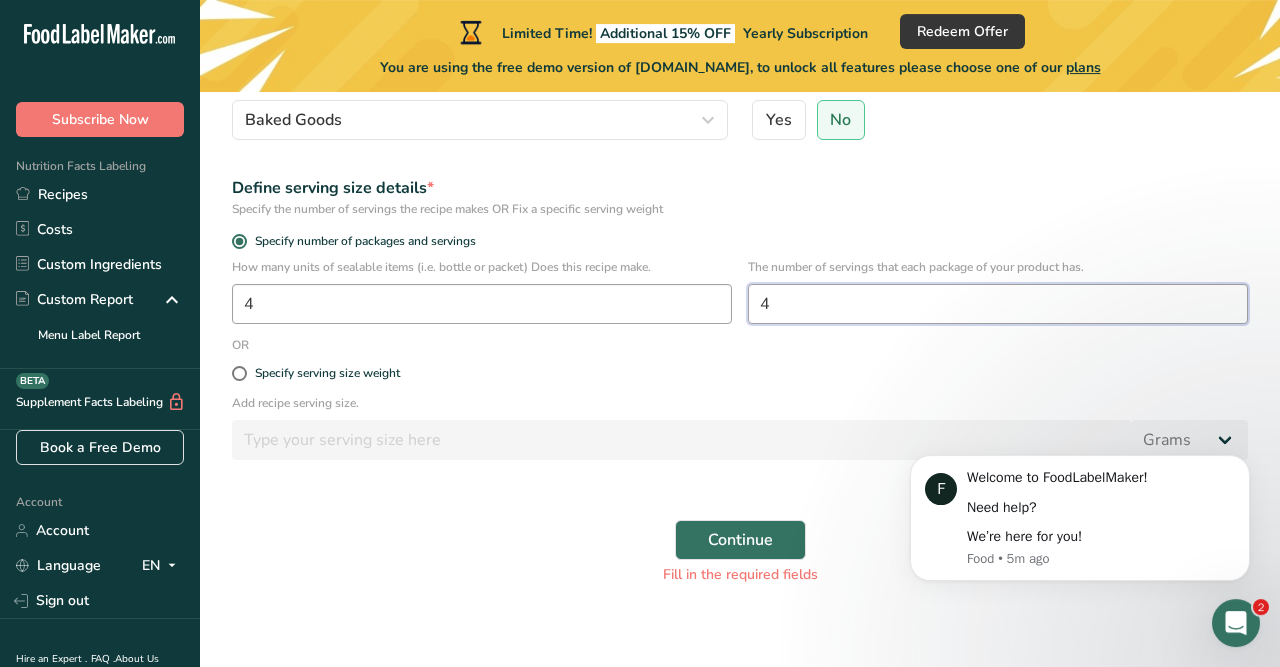 type on "4" 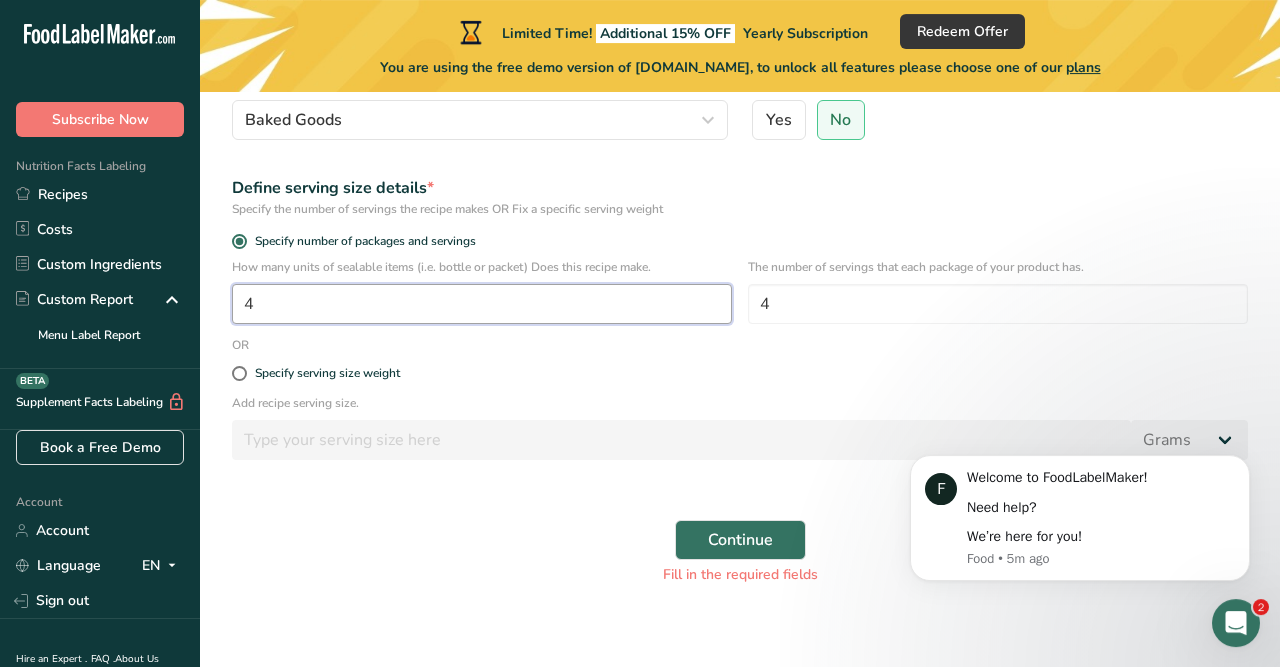 click on "4" at bounding box center [482, 304] 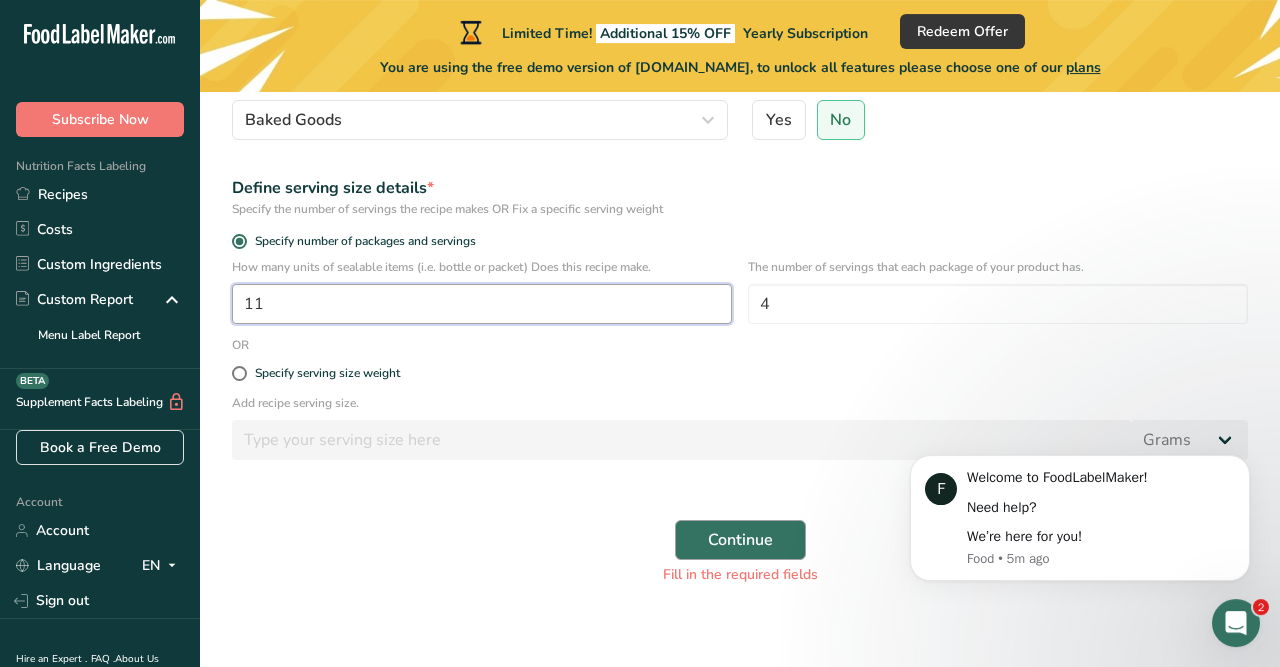 type on "11" 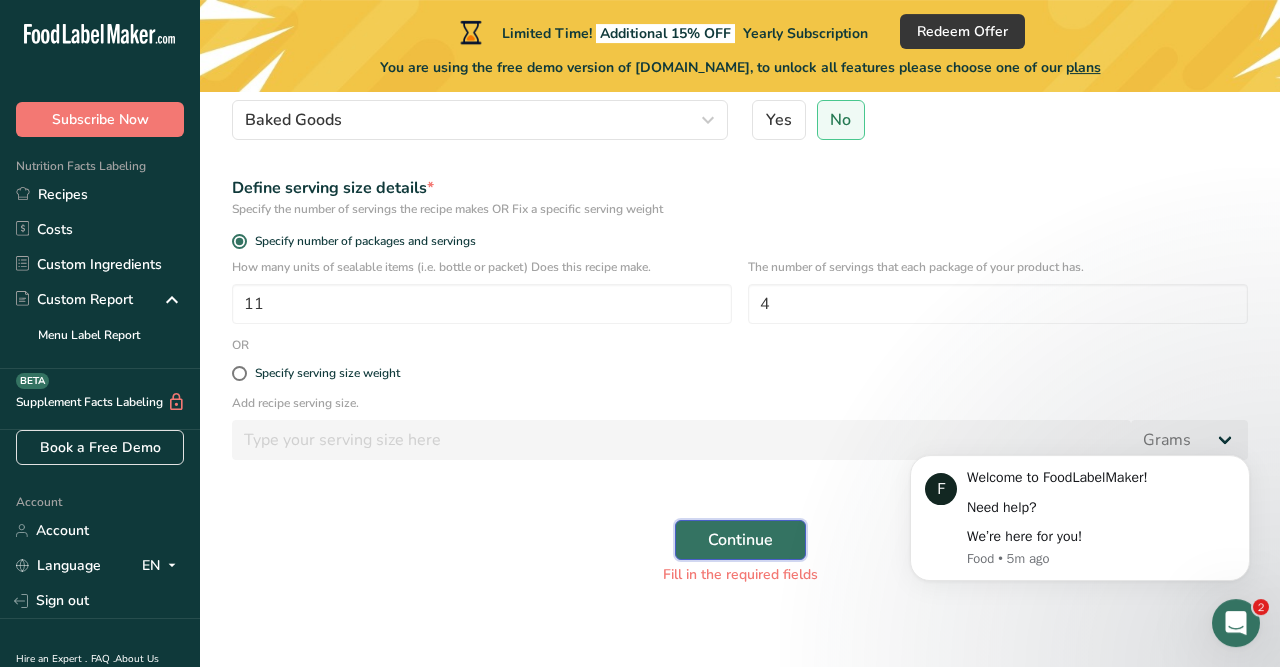 click on "Continue" at bounding box center (740, 540) 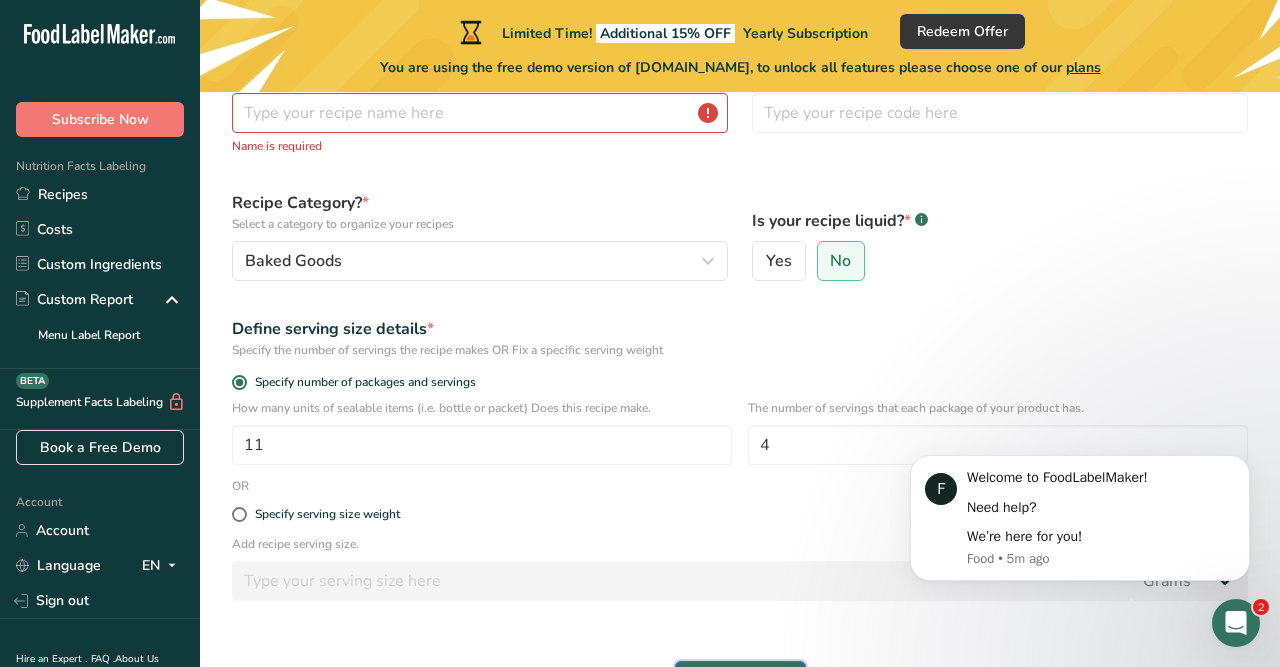 scroll, scrollTop: 136, scrollLeft: 0, axis: vertical 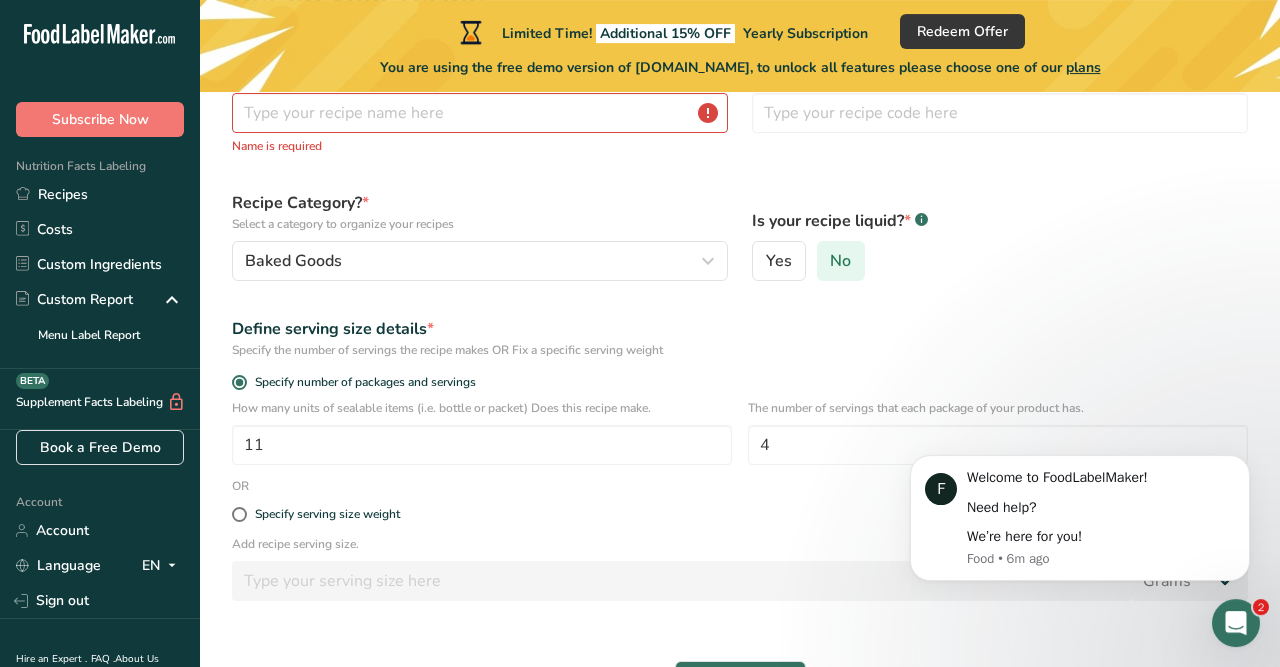 click on "No" at bounding box center [840, 261] 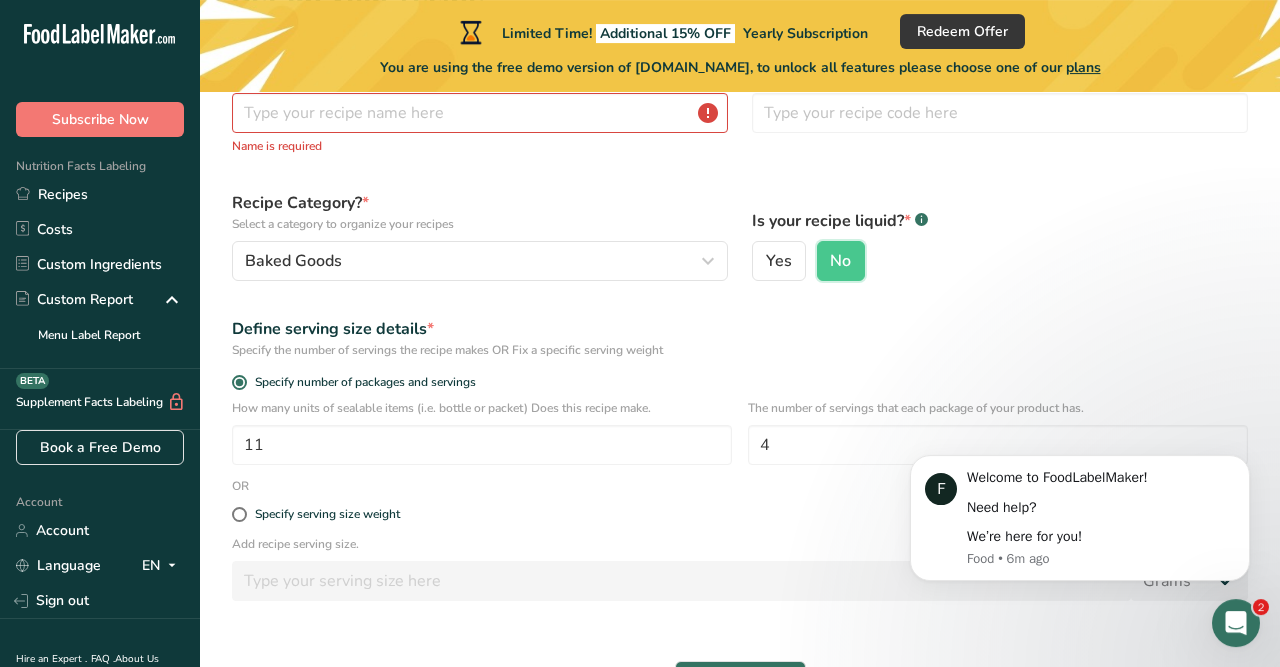 scroll, scrollTop: 0, scrollLeft: 0, axis: both 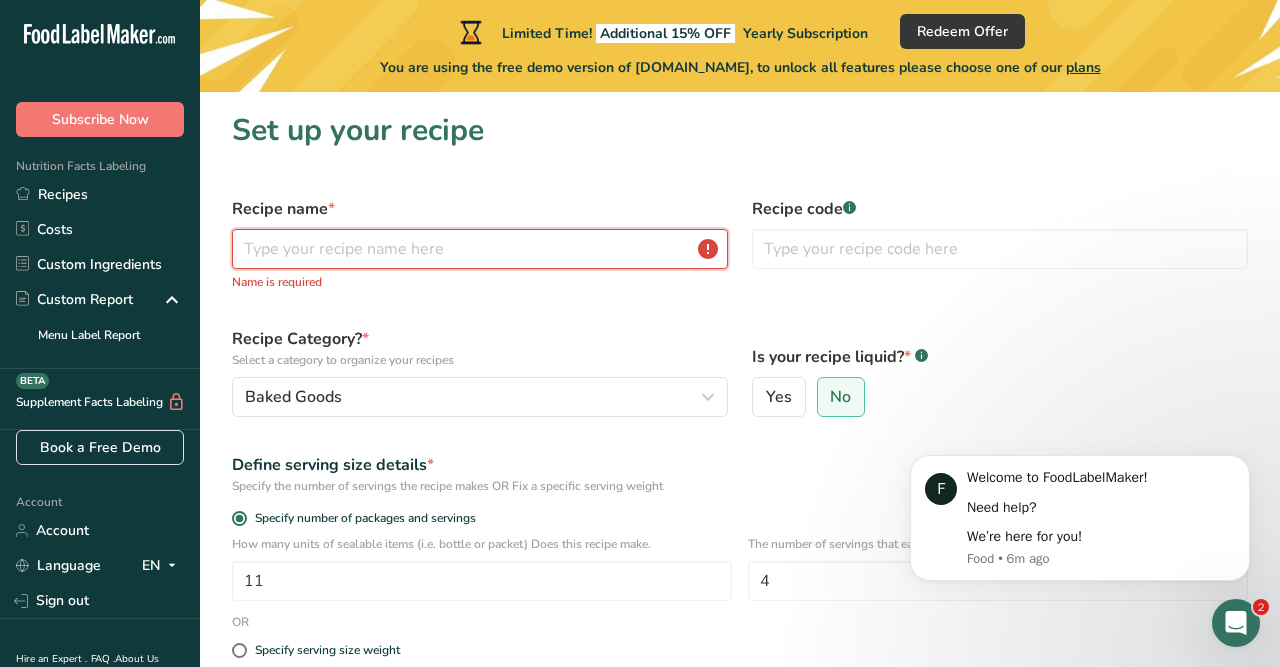 click at bounding box center [480, 249] 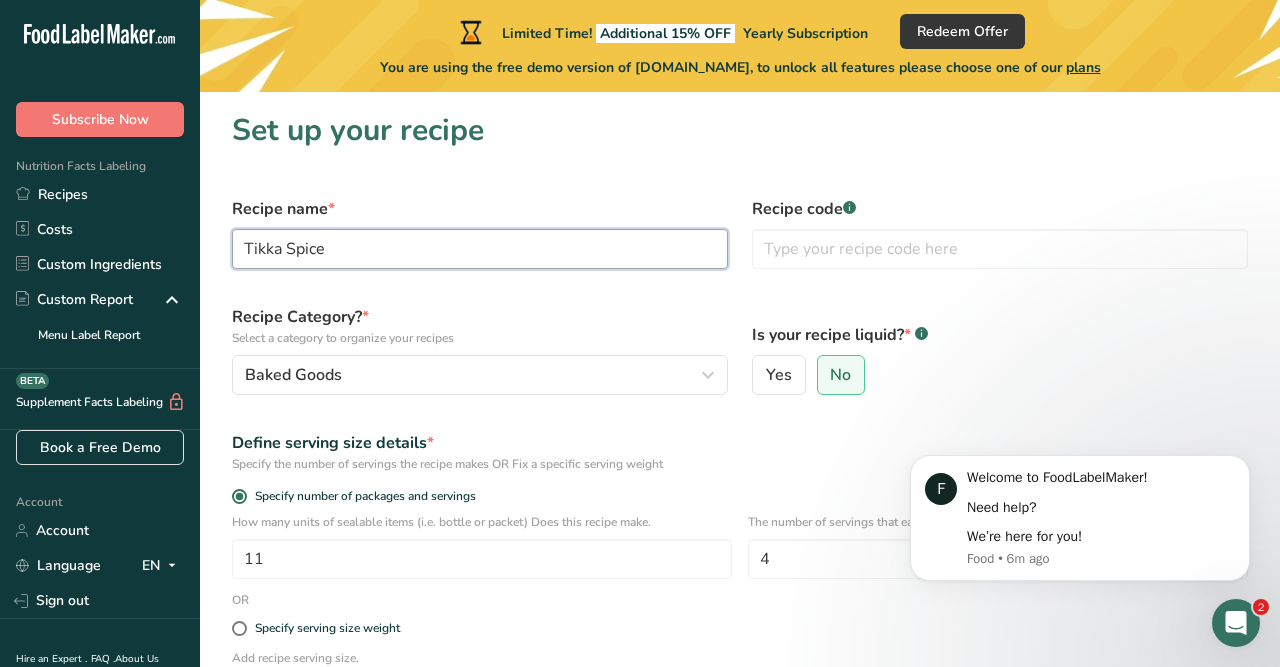 scroll, scrollTop: 268, scrollLeft: 0, axis: vertical 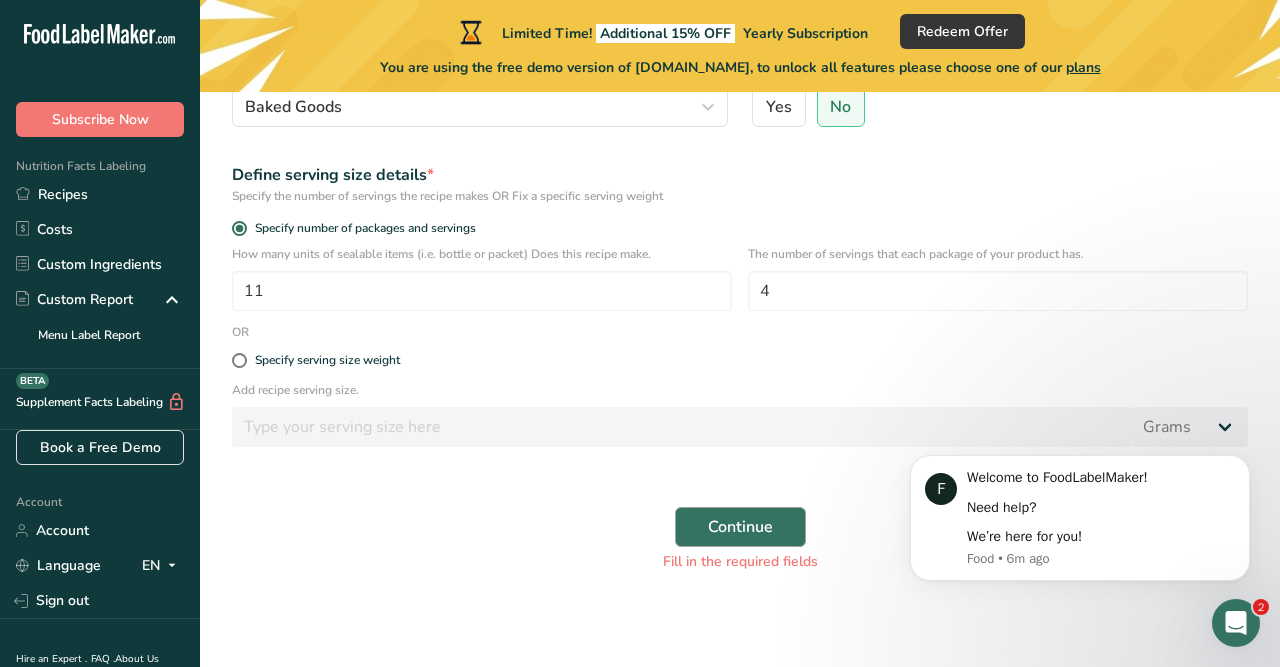 type on "Tikka Spice" 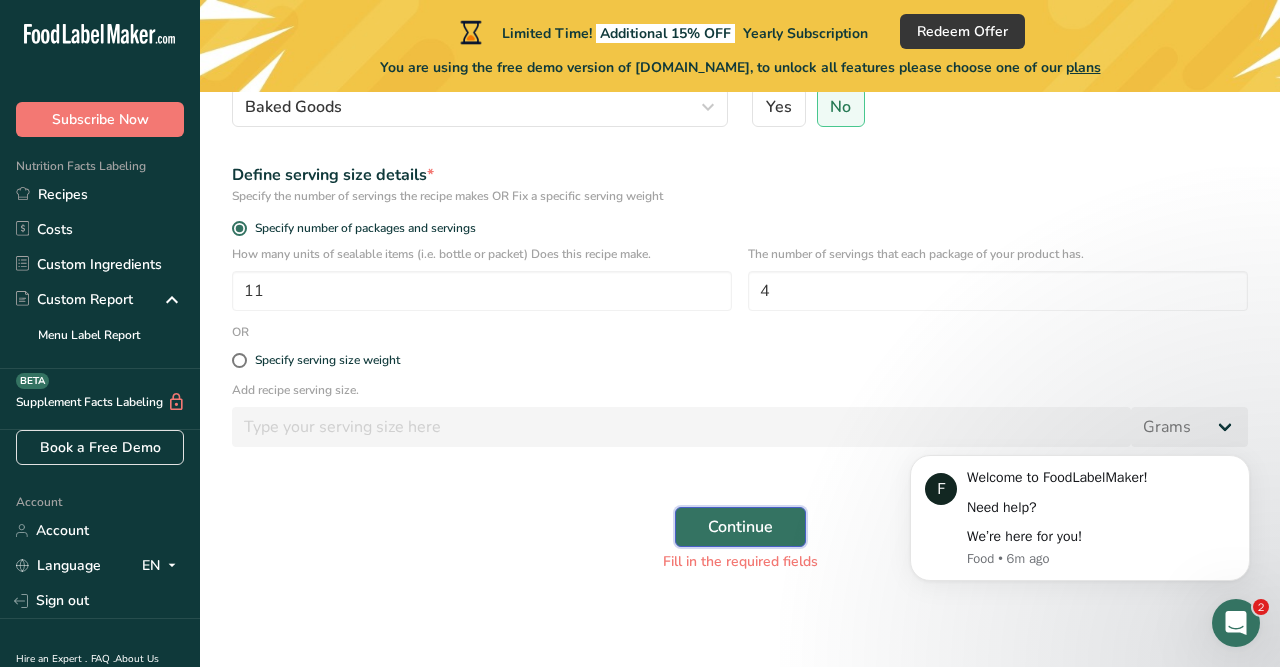 click on "Continue" at bounding box center (740, 527) 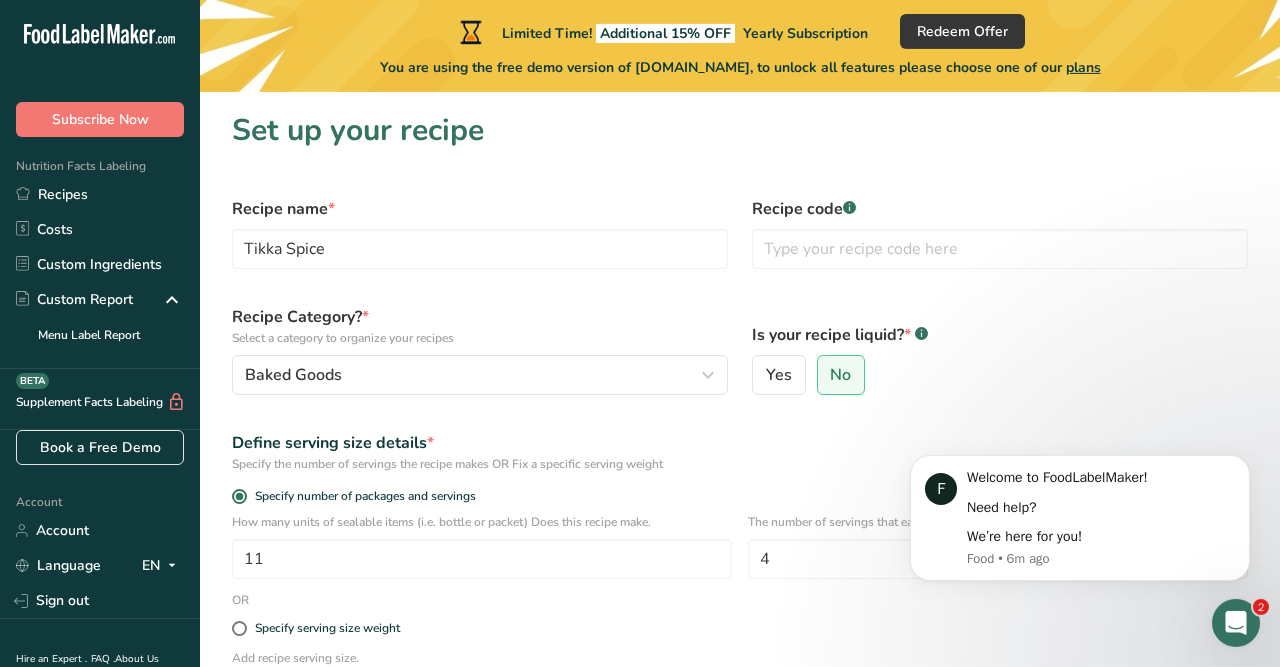 scroll, scrollTop: 1, scrollLeft: 0, axis: vertical 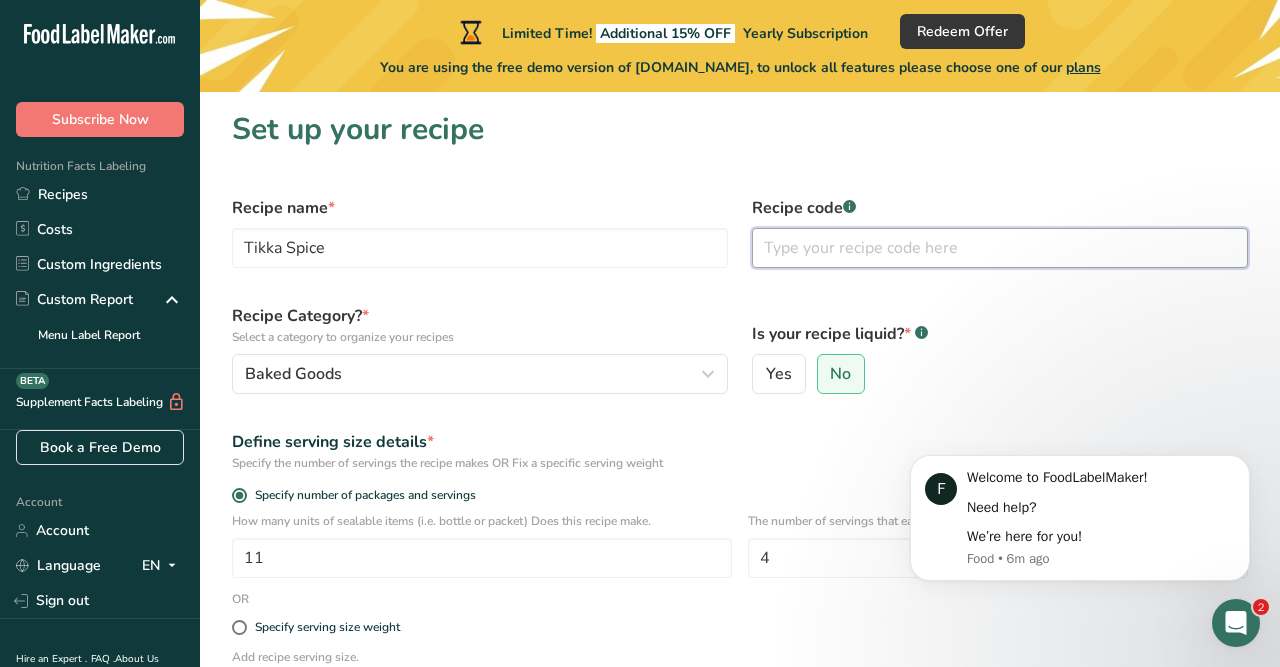 click at bounding box center [1000, 248] 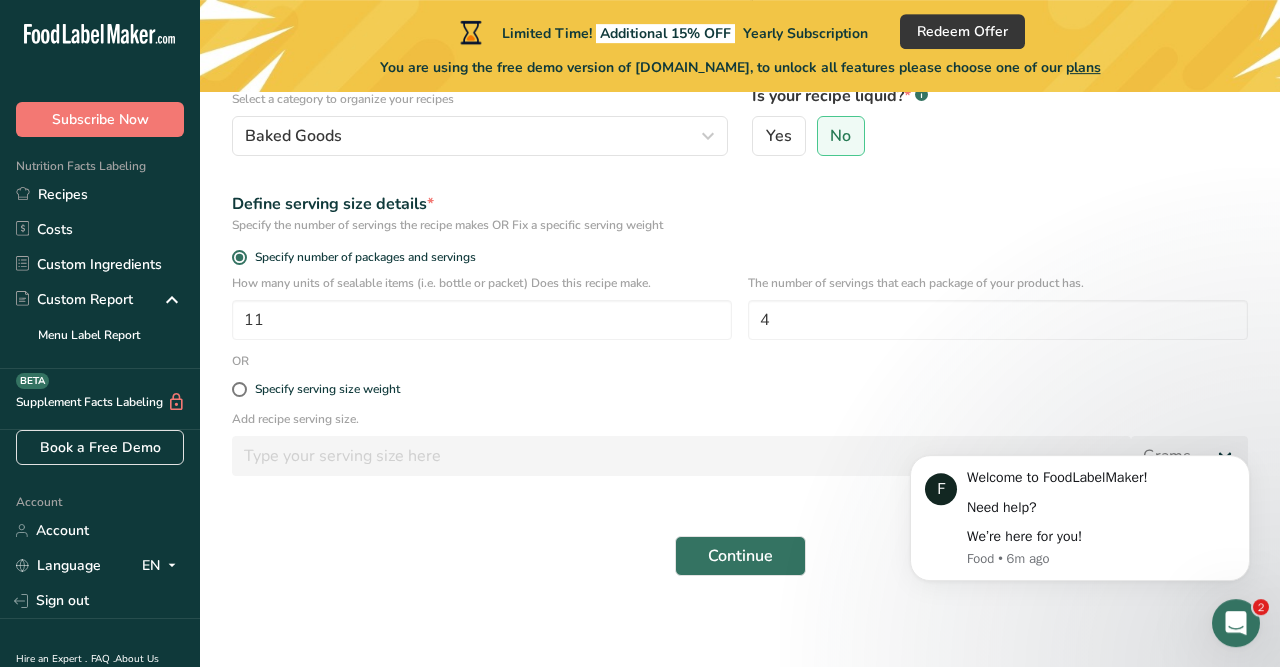 scroll, scrollTop: 244, scrollLeft: 0, axis: vertical 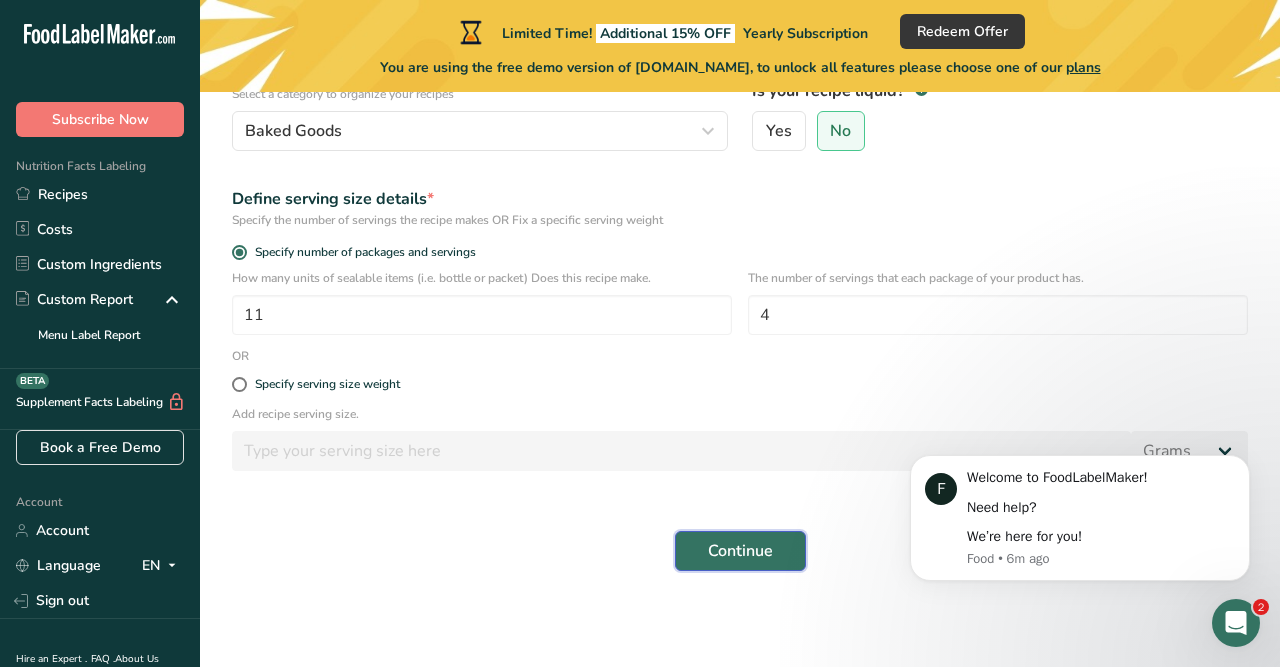 click on "Continue" at bounding box center [740, 551] 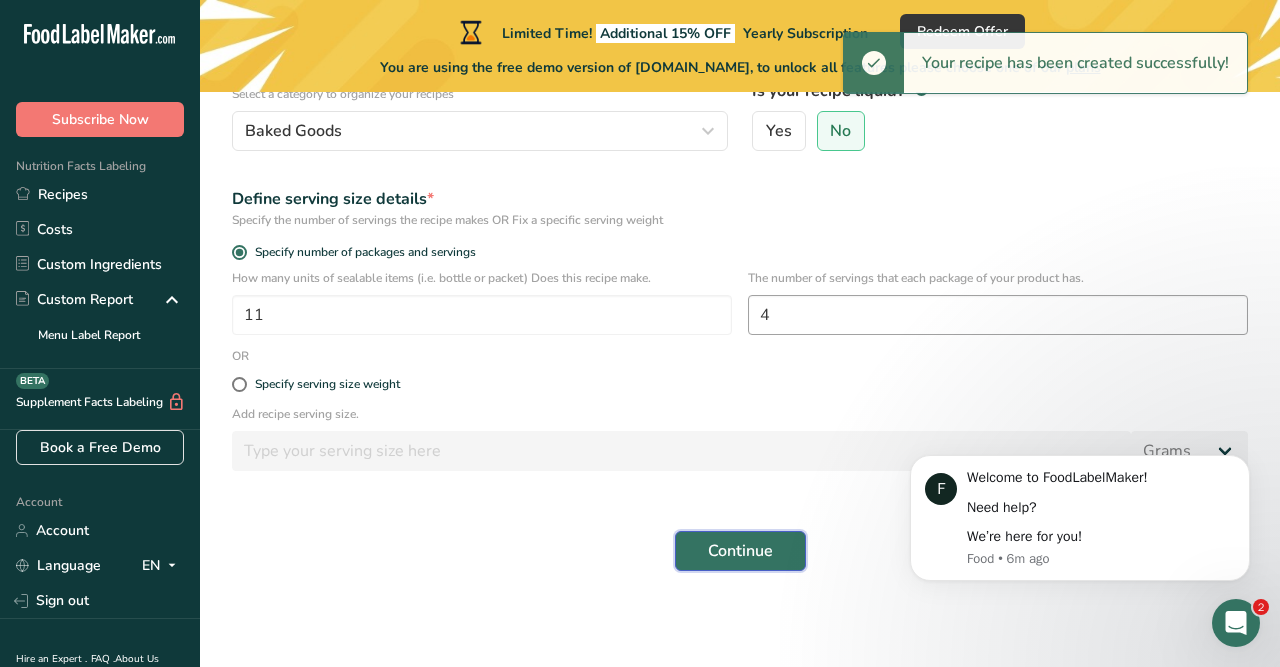 scroll, scrollTop: 0, scrollLeft: 0, axis: both 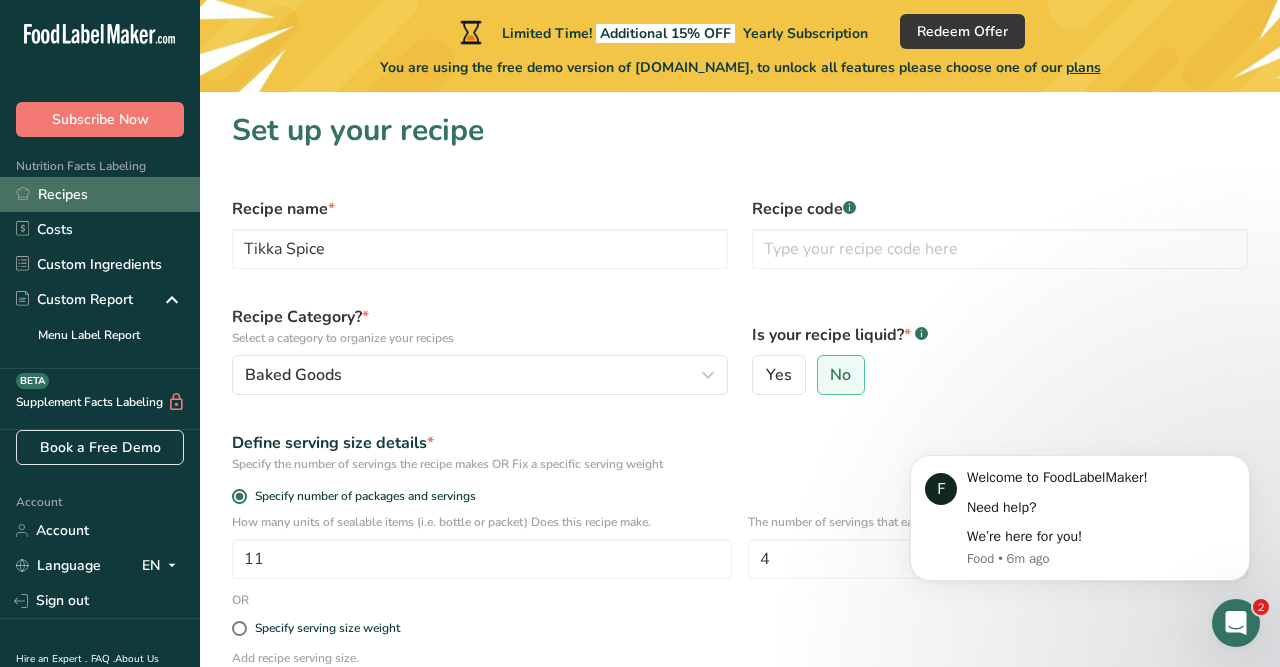 click on "Recipes" at bounding box center [100, 194] 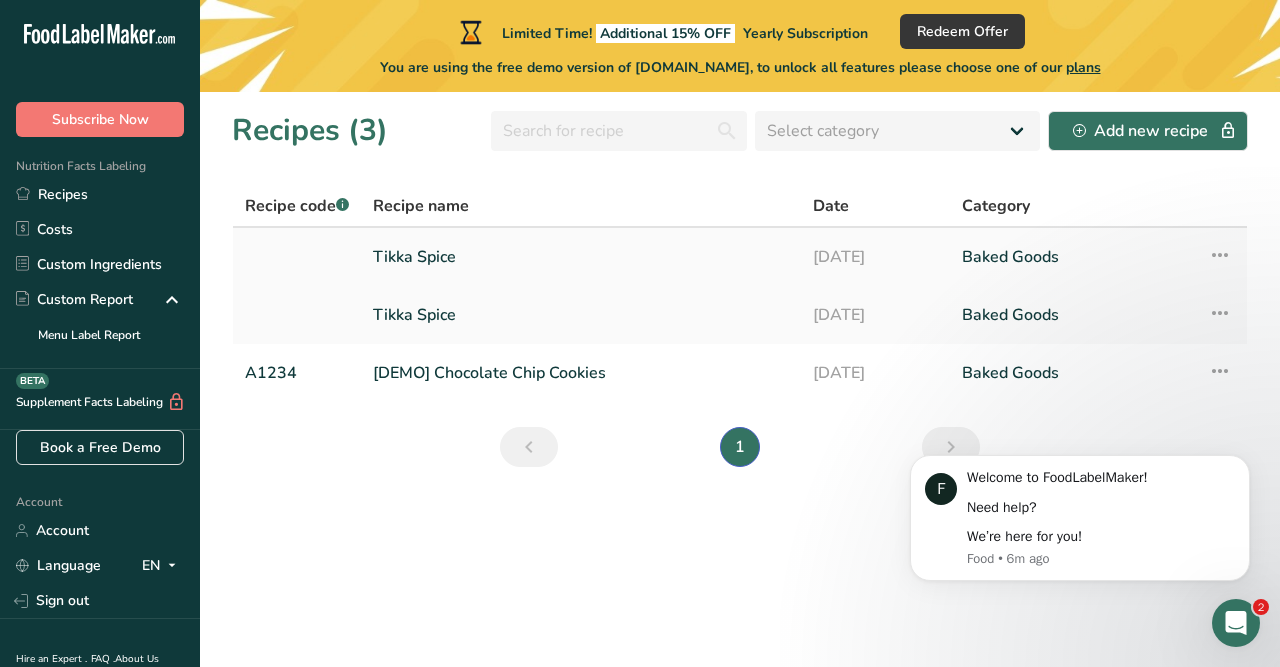 click at bounding box center [1220, 255] 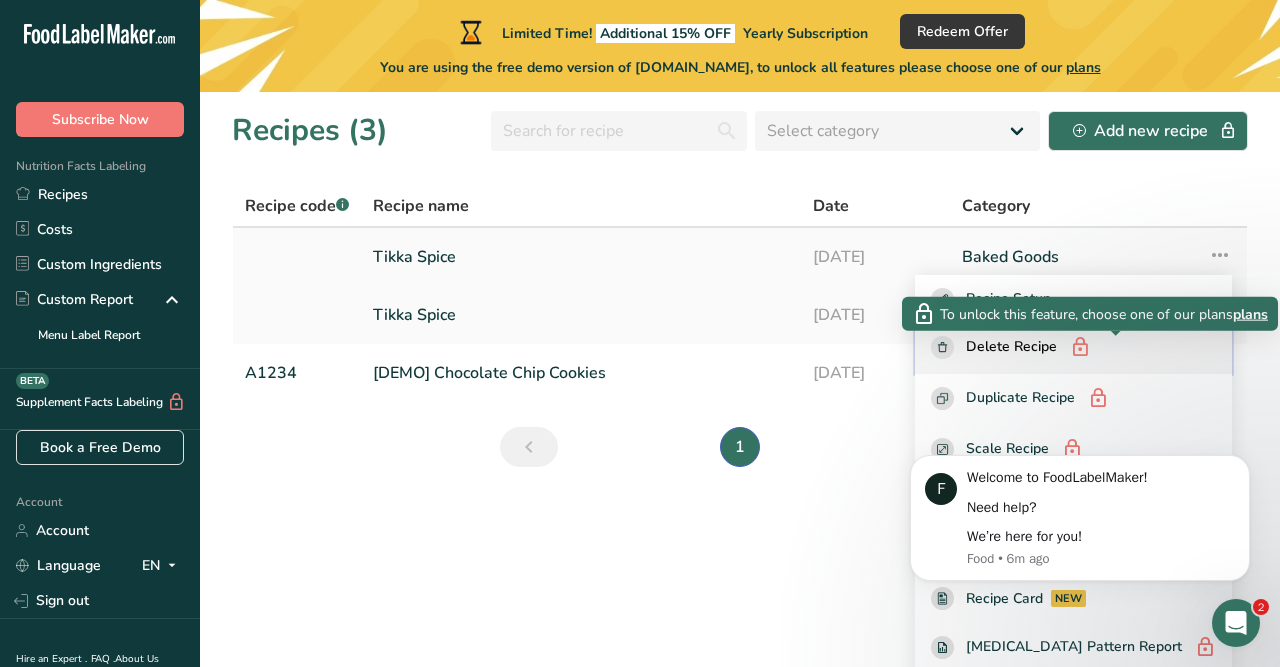 click at bounding box center (1080, 348) 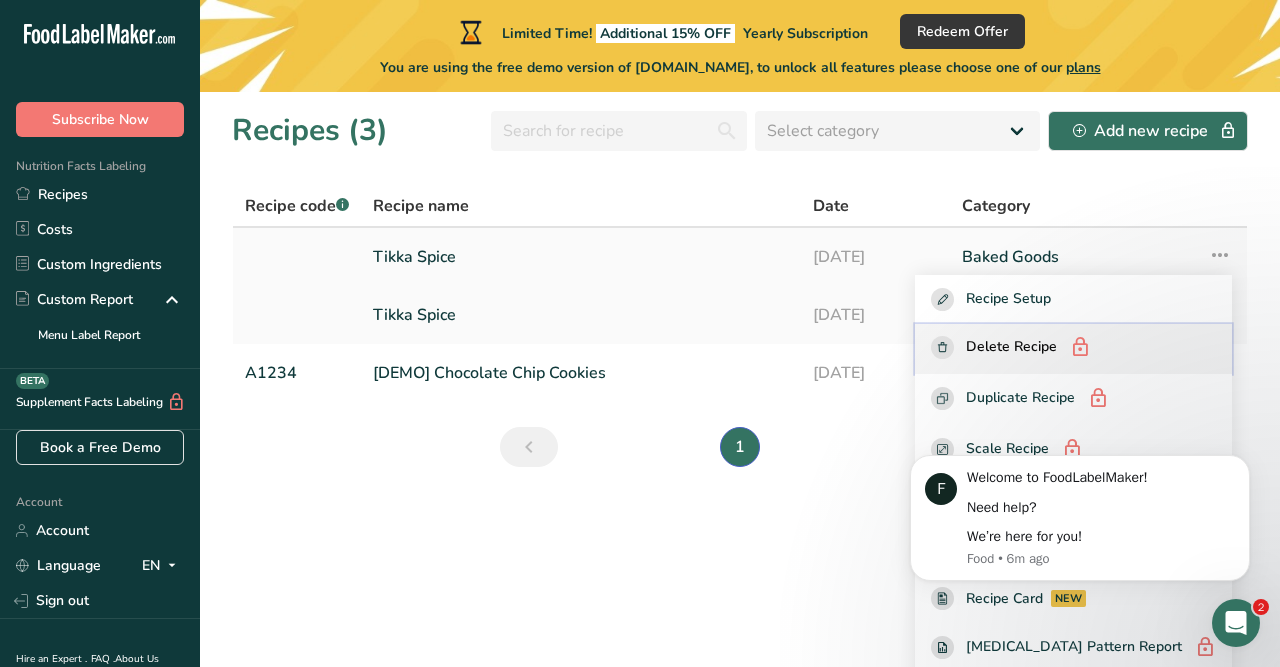 scroll, scrollTop: 57, scrollLeft: 0, axis: vertical 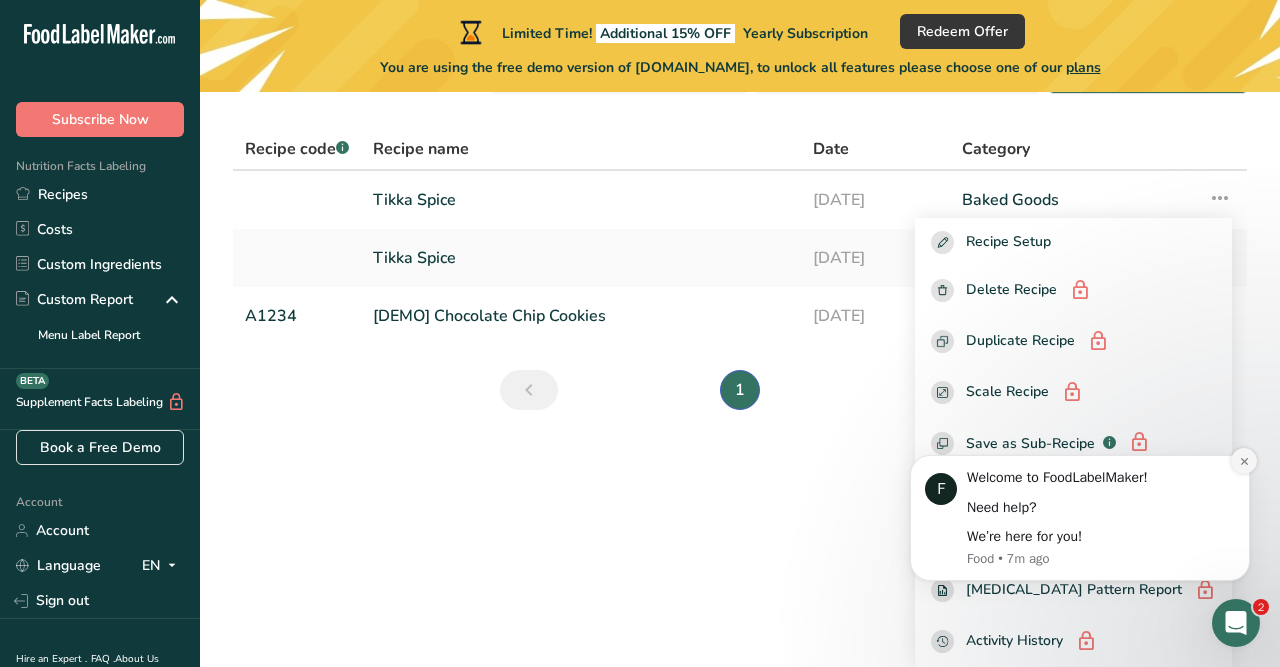 click 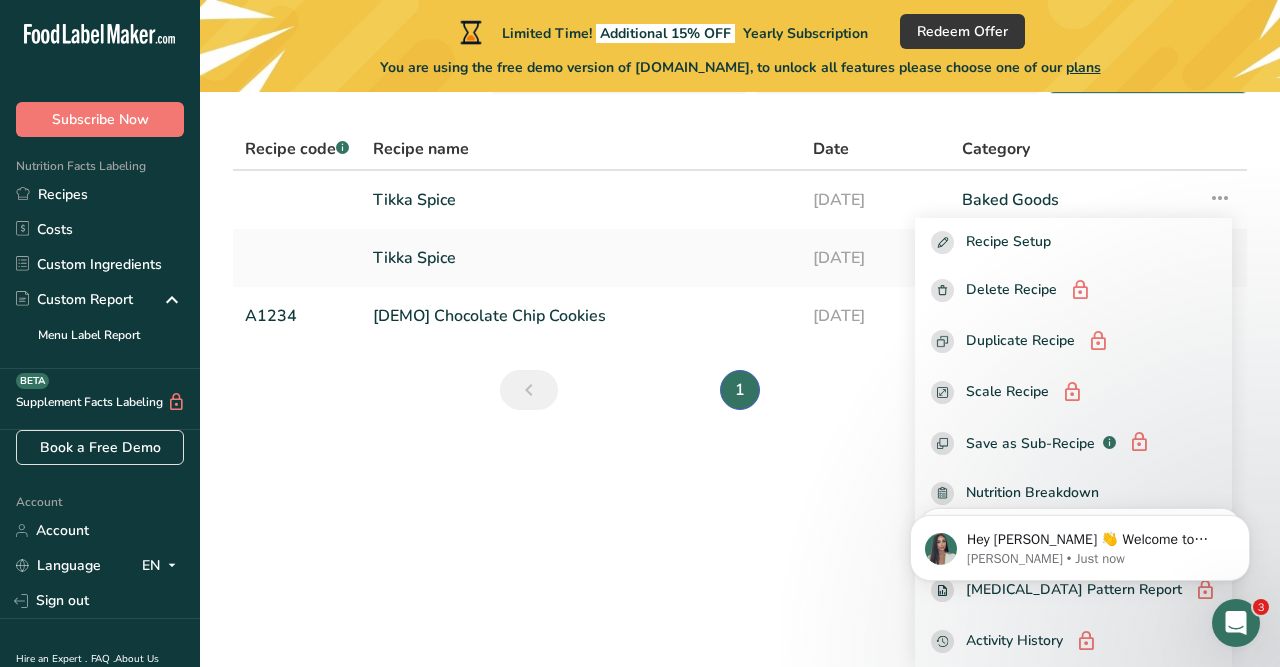 click on "Recipes (3)
Select category
All
Baked Goods
Beverages
Confectionery
Cooked Meals, Salads, & Sauces
Dairy
Snacks
Add new recipe
Recipe code
.a-a{fill:#347362;}.b-a{fill:#fff;}          Recipe name   Date   Category
Tikka Spice
16-07-2025
Baked Goods
Recipe Setup       Delete Recipe             Duplicate Recipe               Scale Recipe               Save as Sub-Recipe   .a-a{fill:#347362;}.b-a{fill:#fff;}                                 Nutrition Breakdown                 Recipe Card
NEW
Amino Acids Pattern Report             Activity History
Tikka Spice" at bounding box center (740, 322) 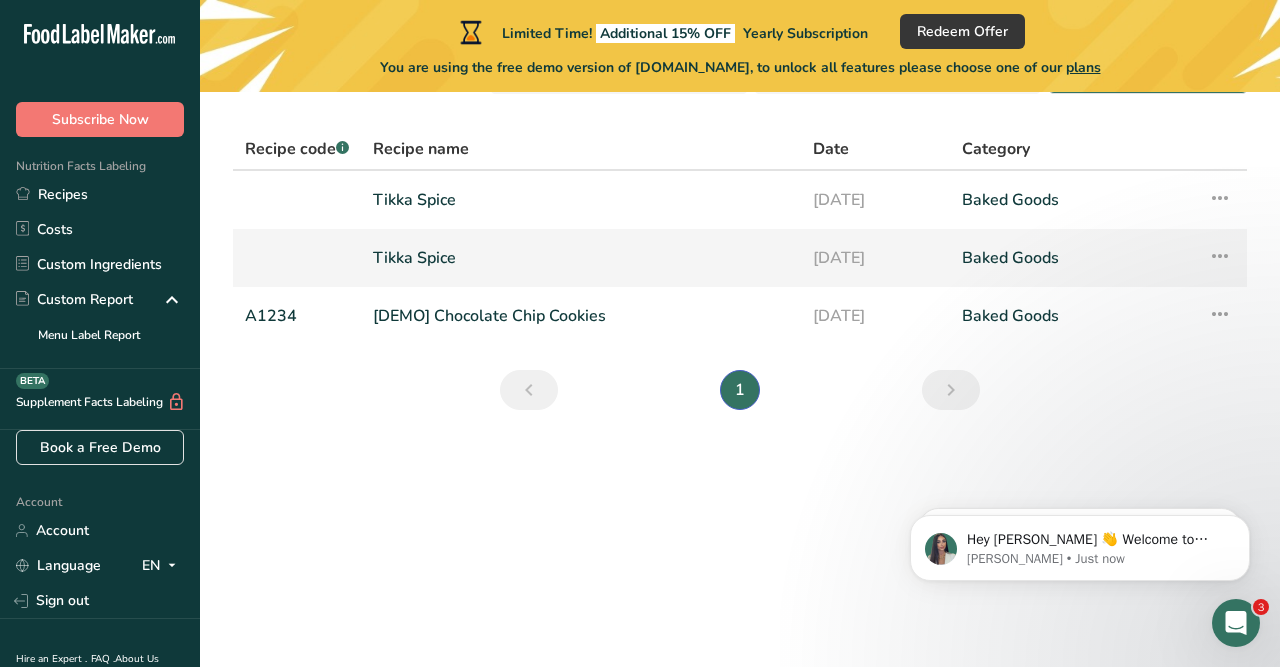 scroll, scrollTop: 0, scrollLeft: 0, axis: both 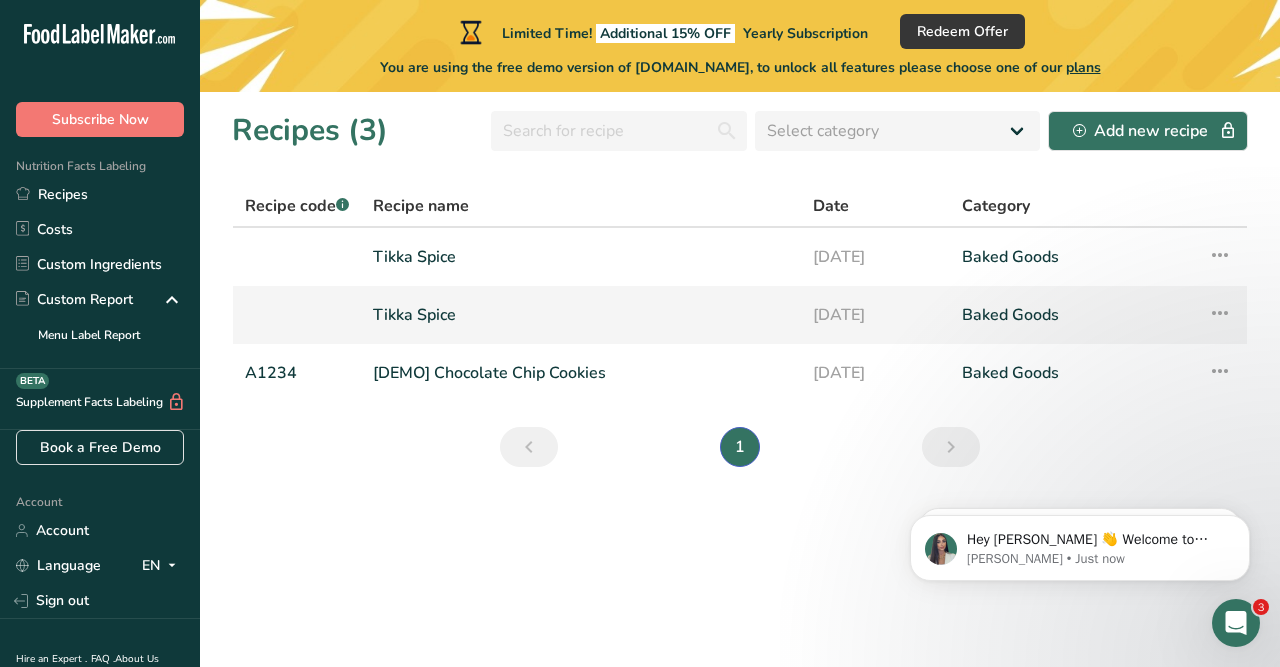 click at bounding box center [1220, 313] 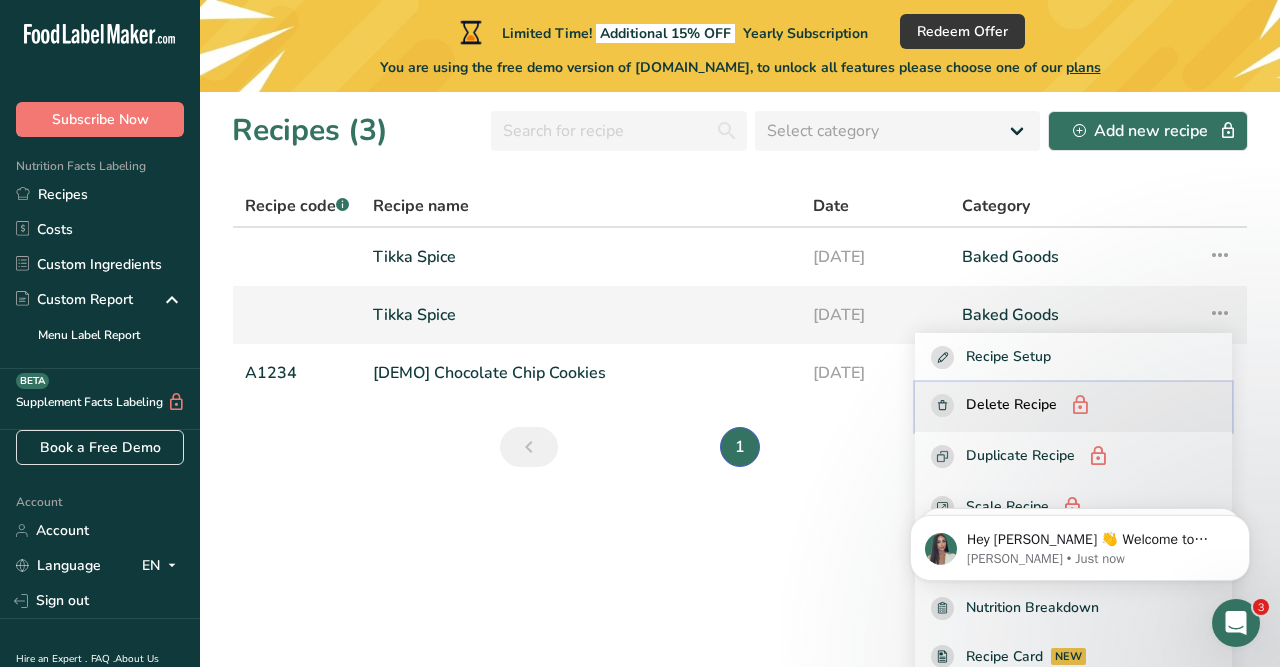 click on "Delete Recipe" at bounding box center (1073, 406) 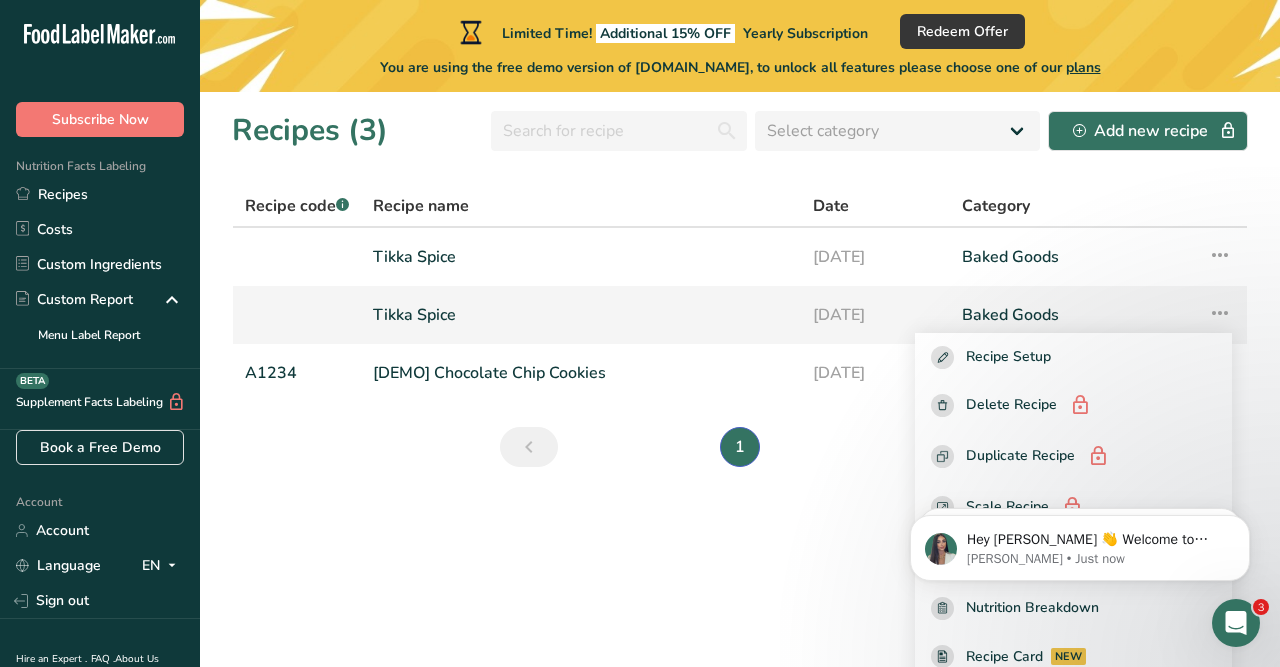 click on "Tikka Spice" at bounding box center (581, 315) 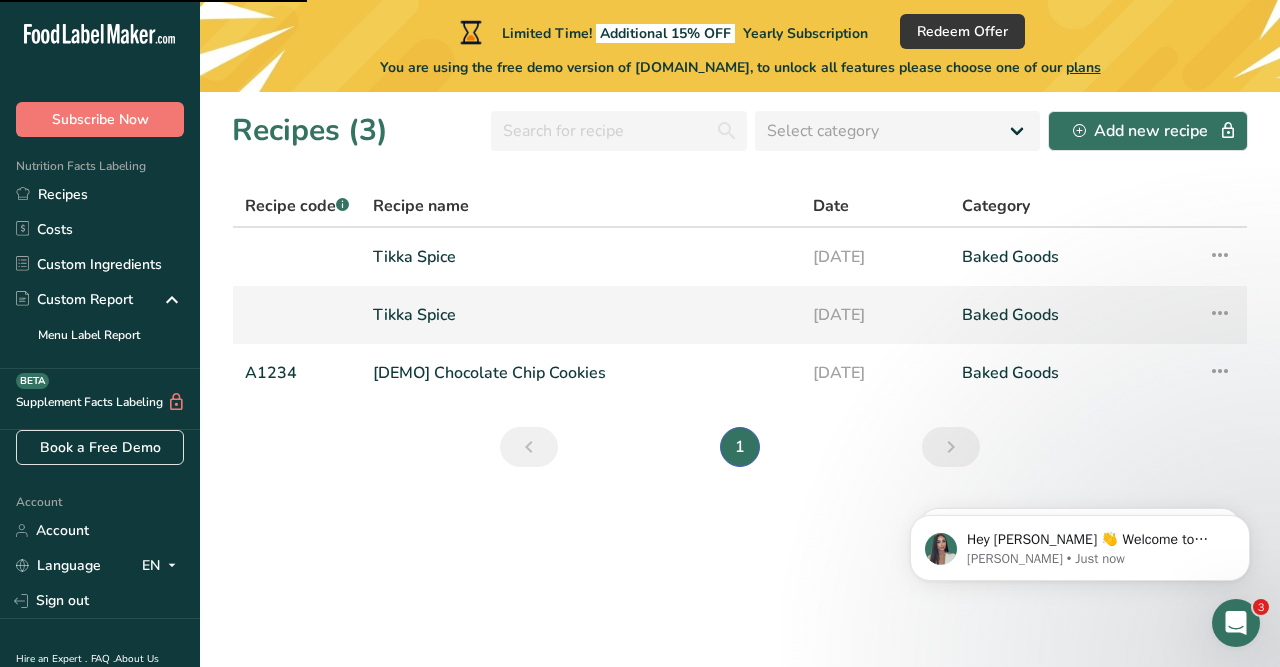 click on "Tikka Spice" at bounding box center (581, 315) 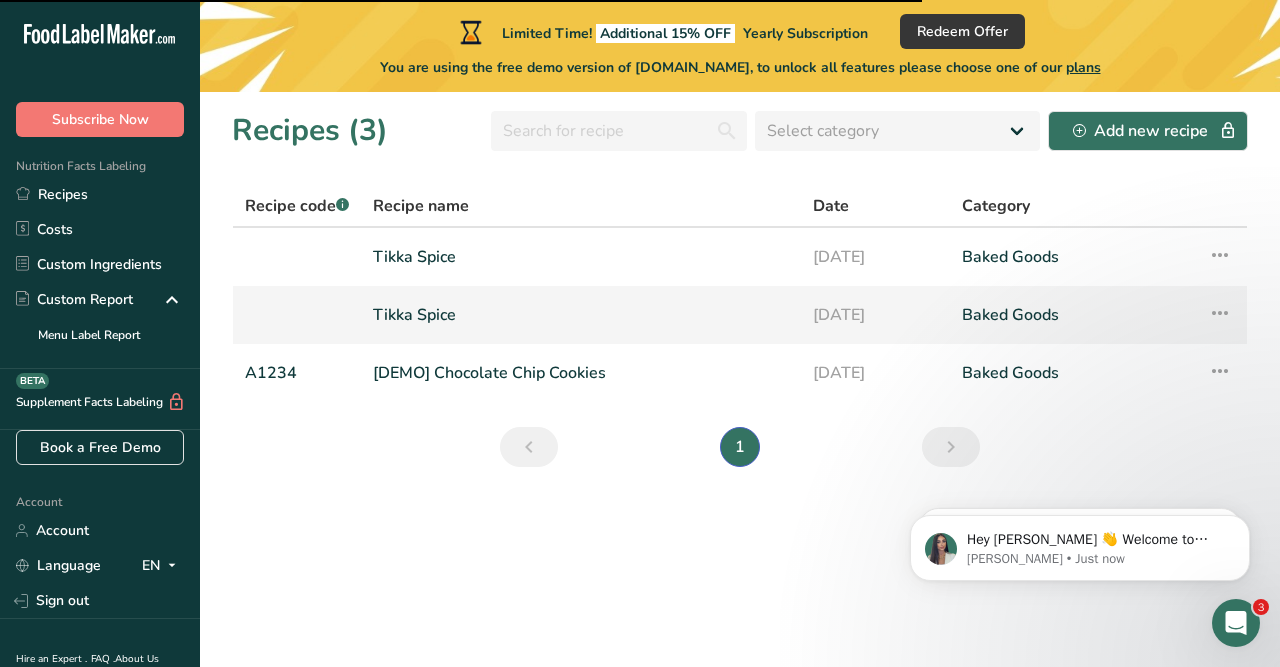 click at bounding box center (1220, 313) 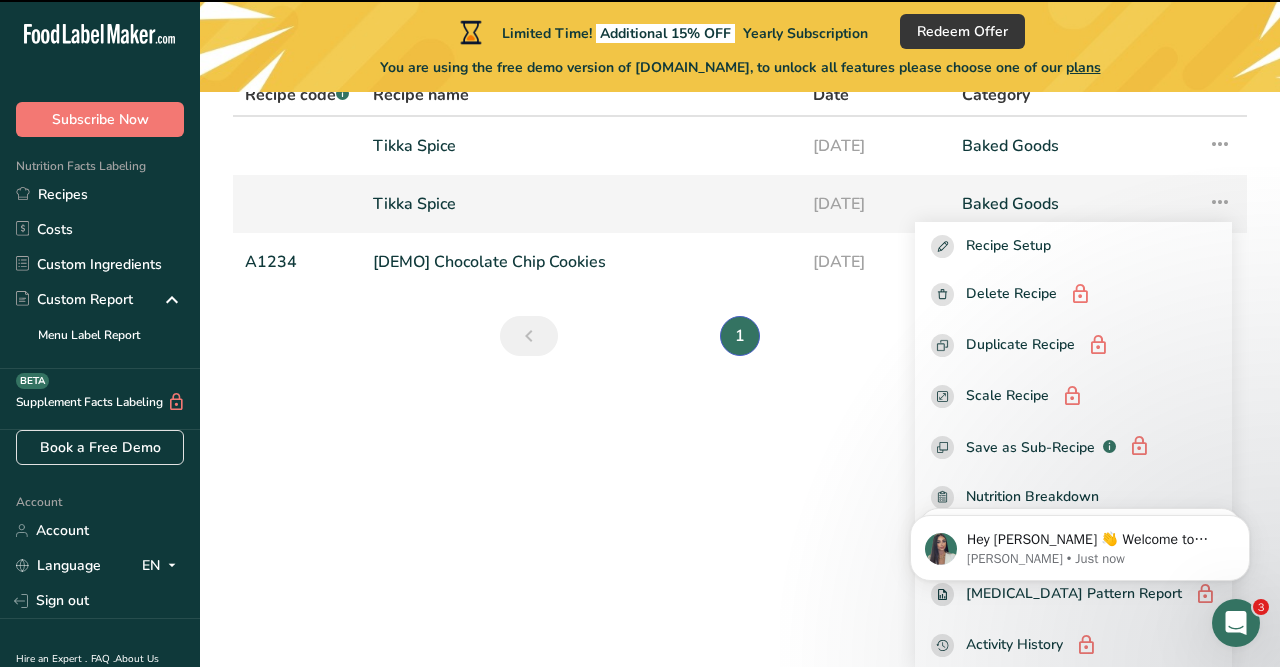 scroll, scrollTop: 115, scrollLeft: 0, axis: vertical 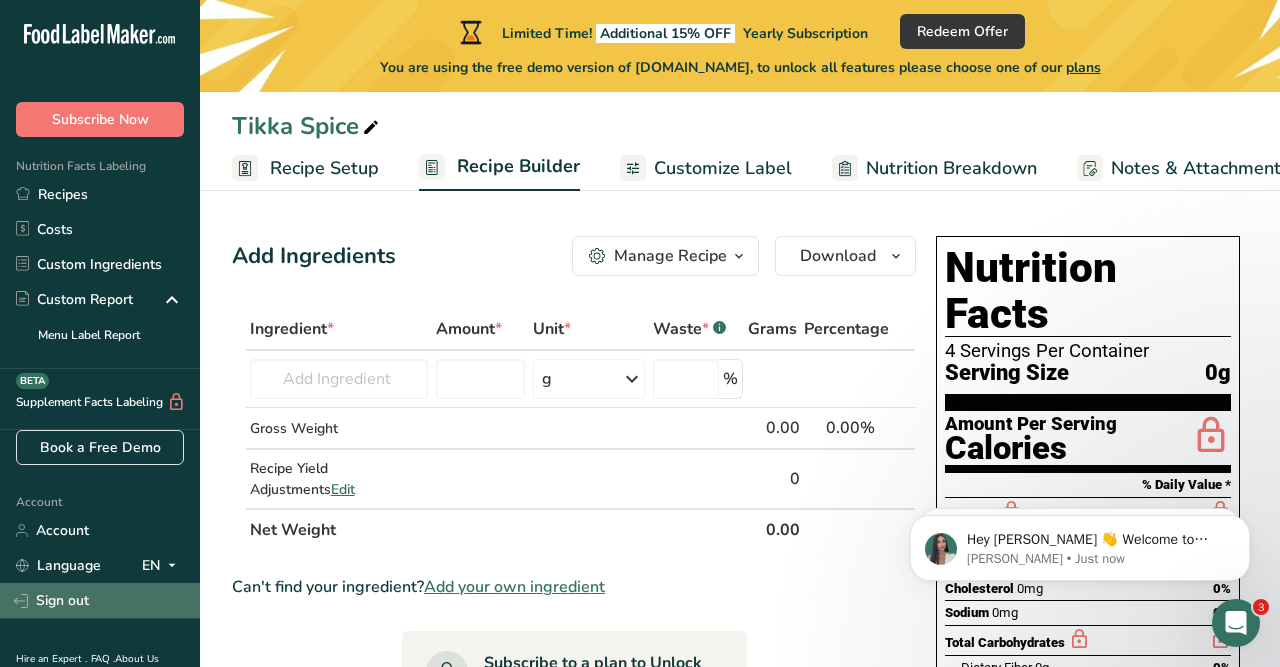 click on "Sign out" at bounding box center [100, 600] 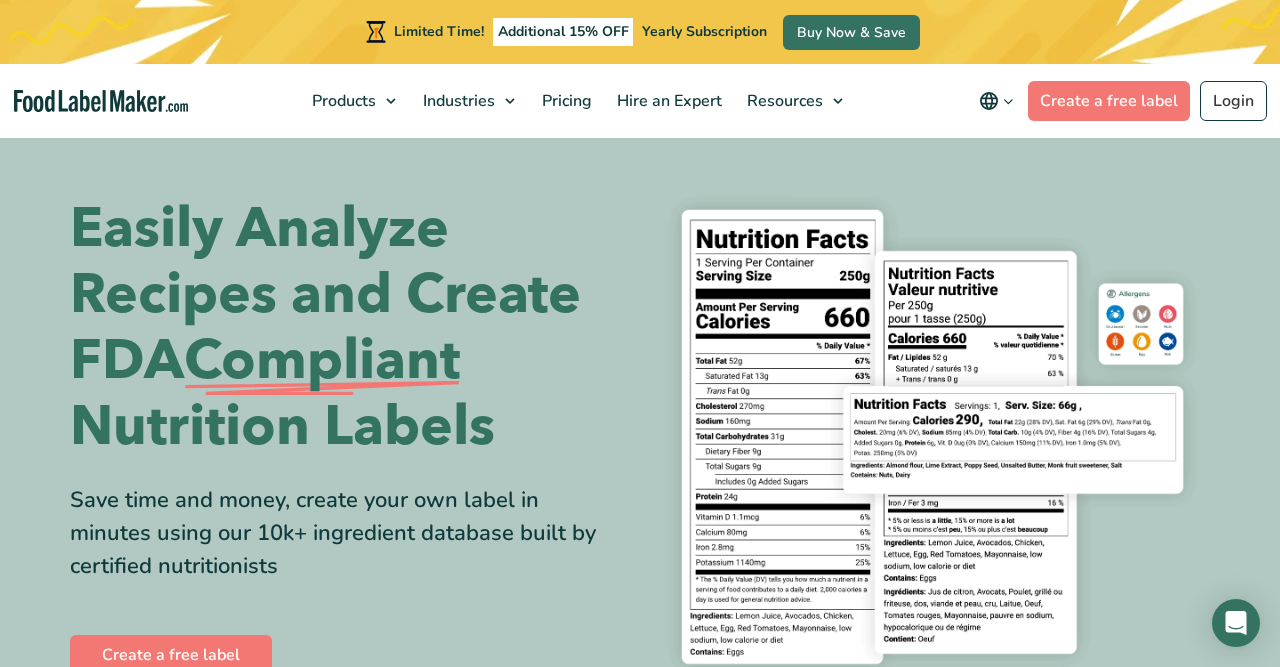 scroll, scrollTop: 0, scrollLeft: 0, axis: both 